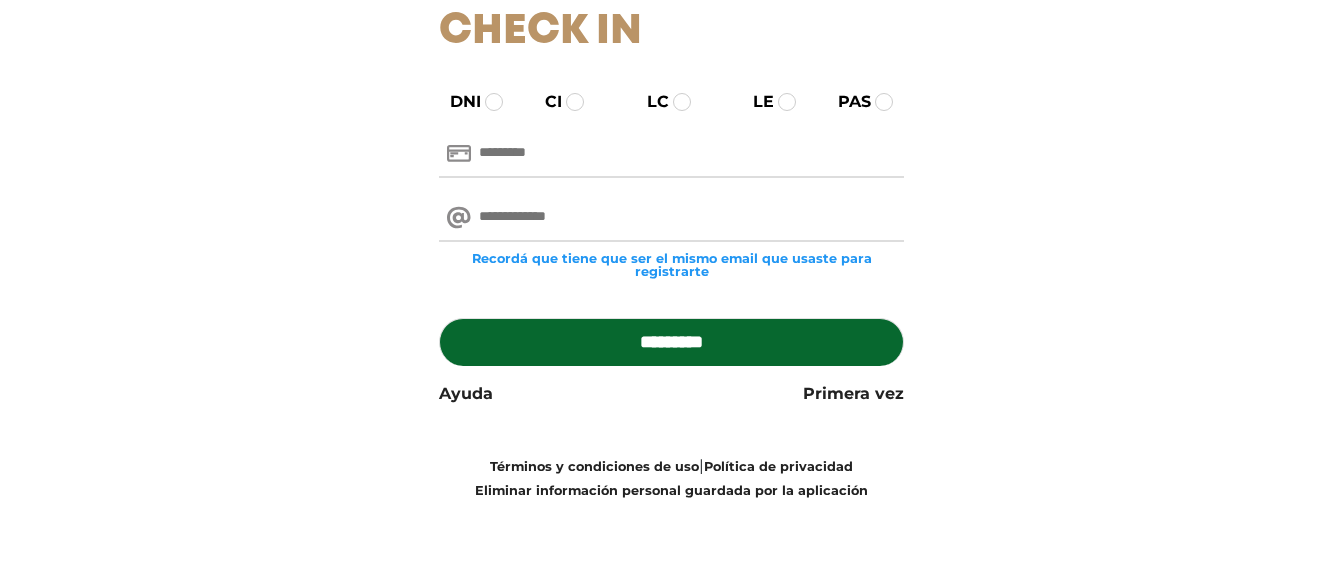 scroll, scrollTop: 303, scrollLeft: 0, axis: vertical 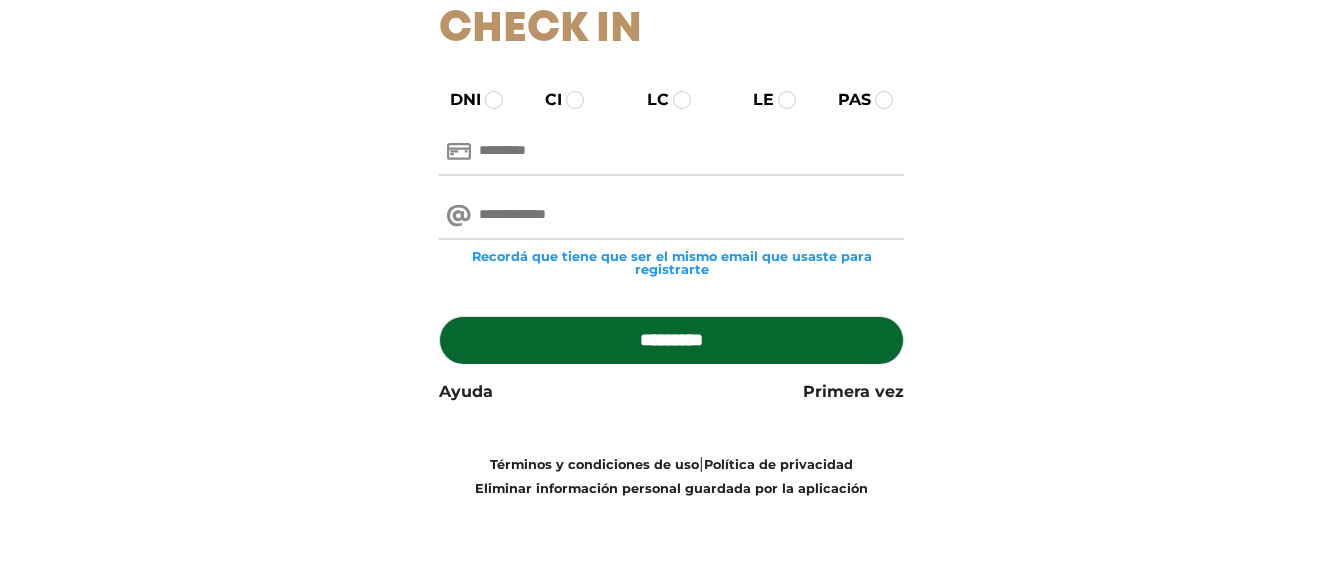 drag, startPoint x: 572, startPoint y: 156, endPoint x: 629, endPoint y: 178, distance: 61.09828 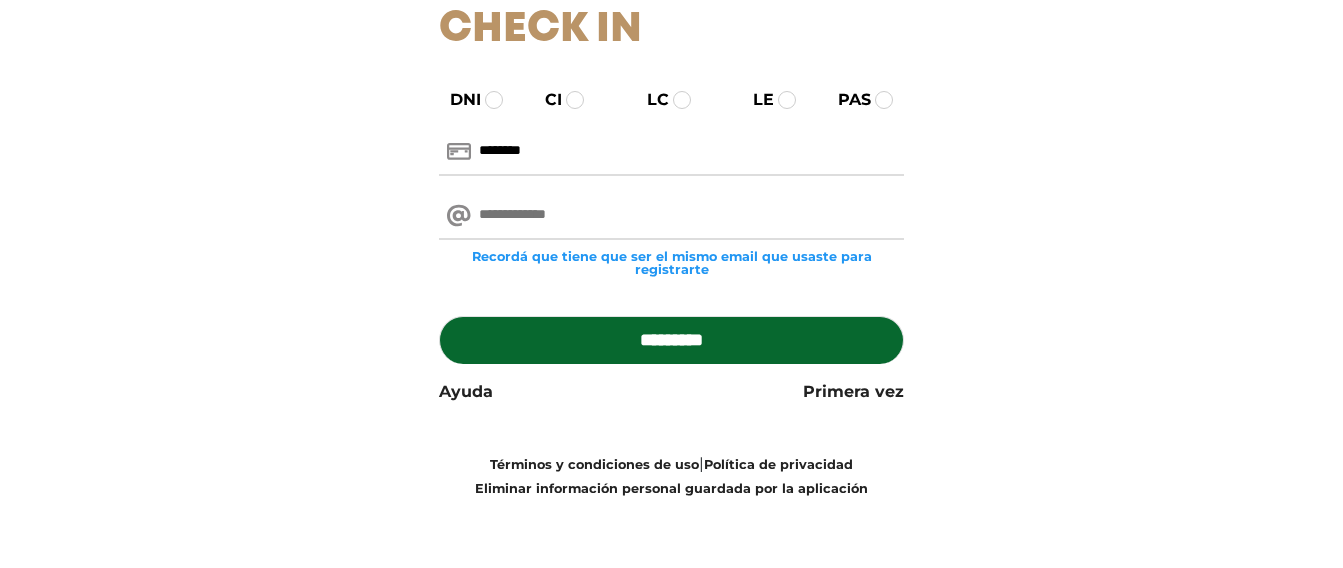 type on "********" 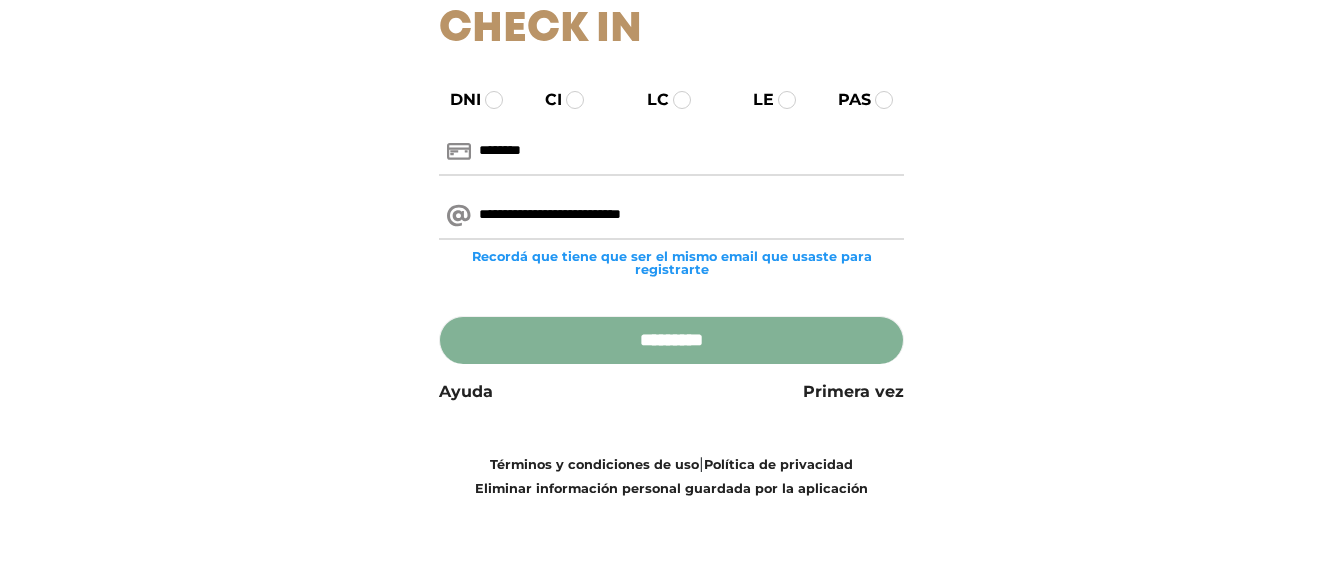 click on "*********" at bounding box center [671, 340] 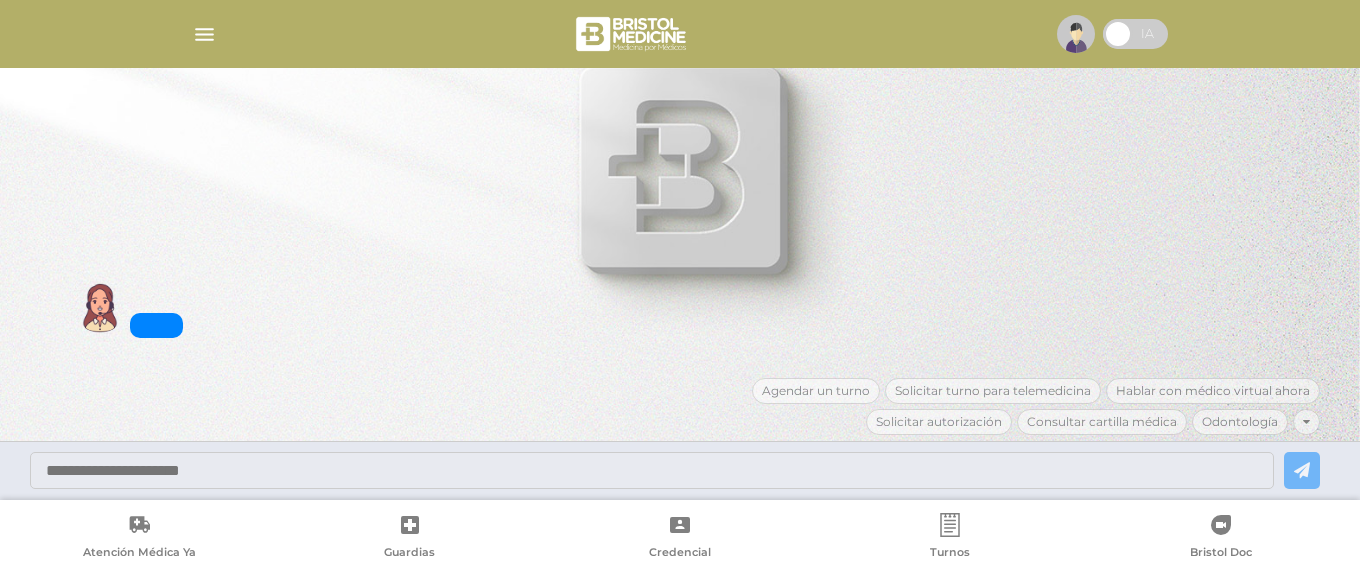 scroll, scrollTop: 0, scrollLeft: 0, axis: both 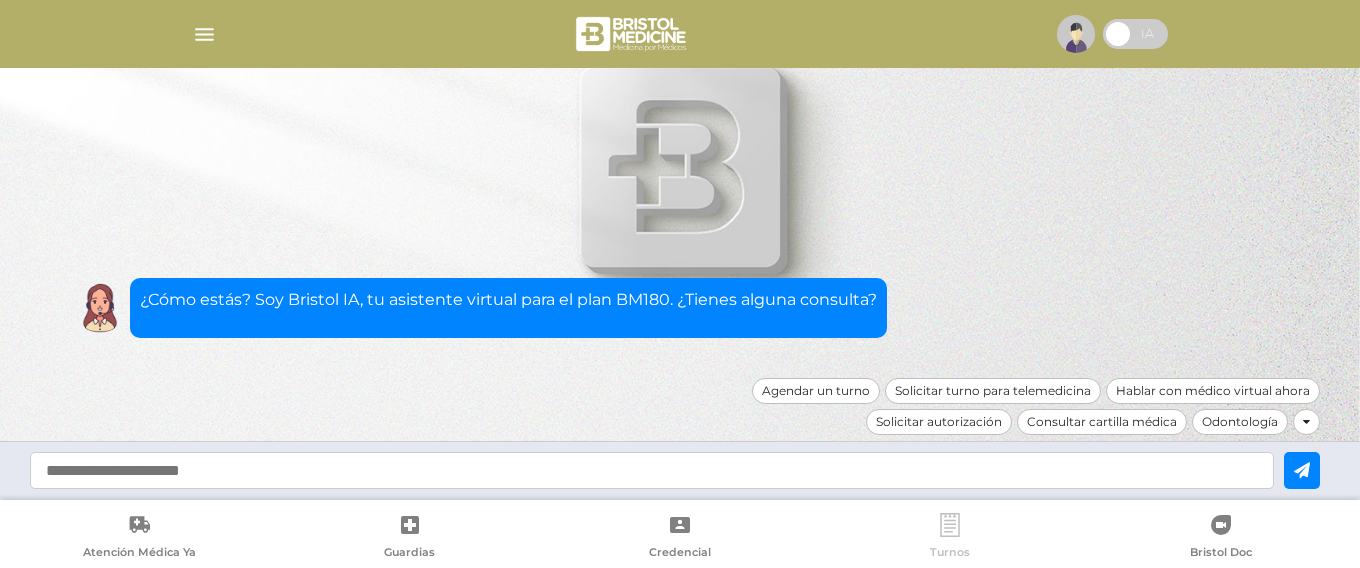 click at bounding box center (950, 525) 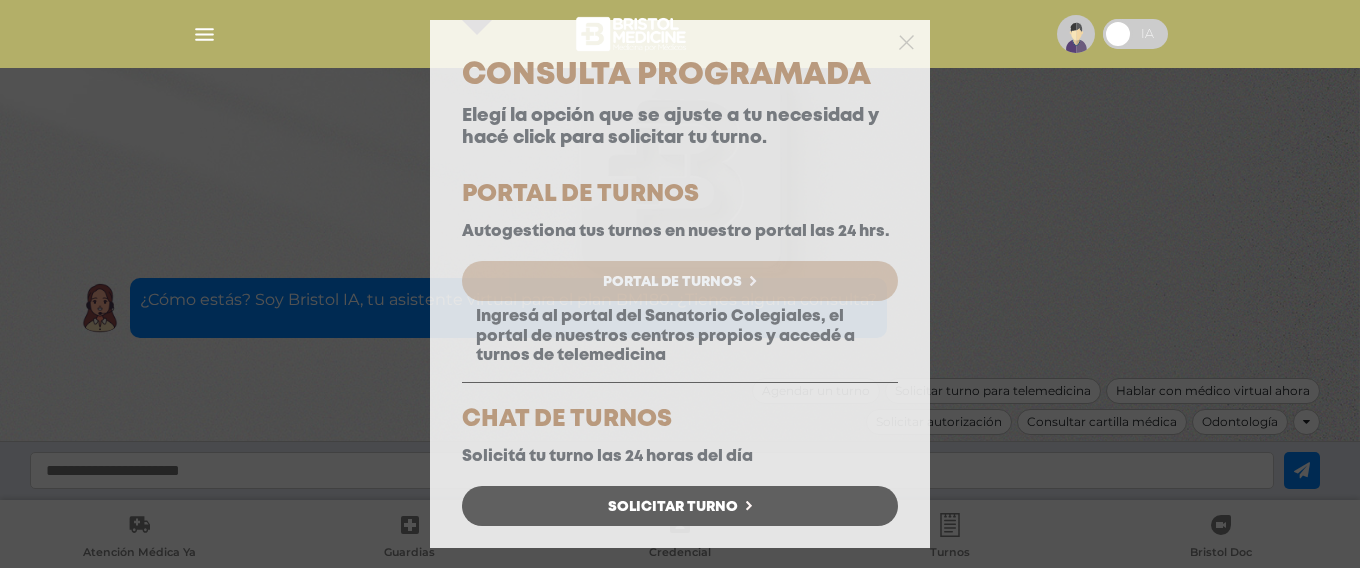 click on "Portal de Turnos" at bounding box center [672, 282] 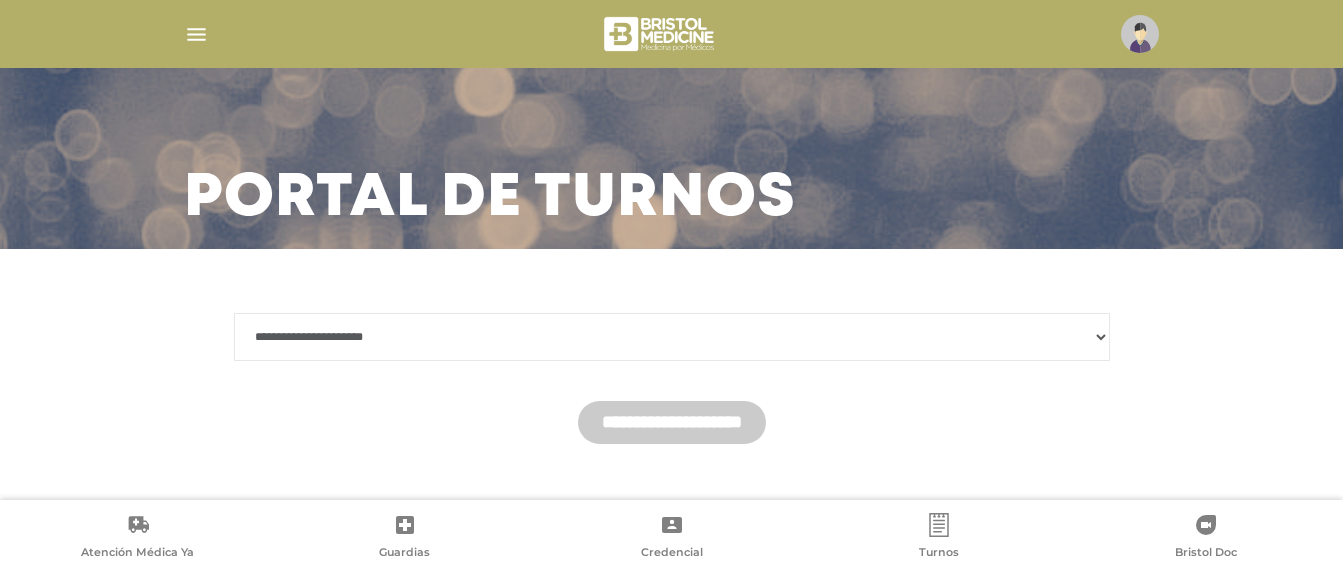 scroll, scrollTop: 91, scrollLeft: 0, axis: vertical 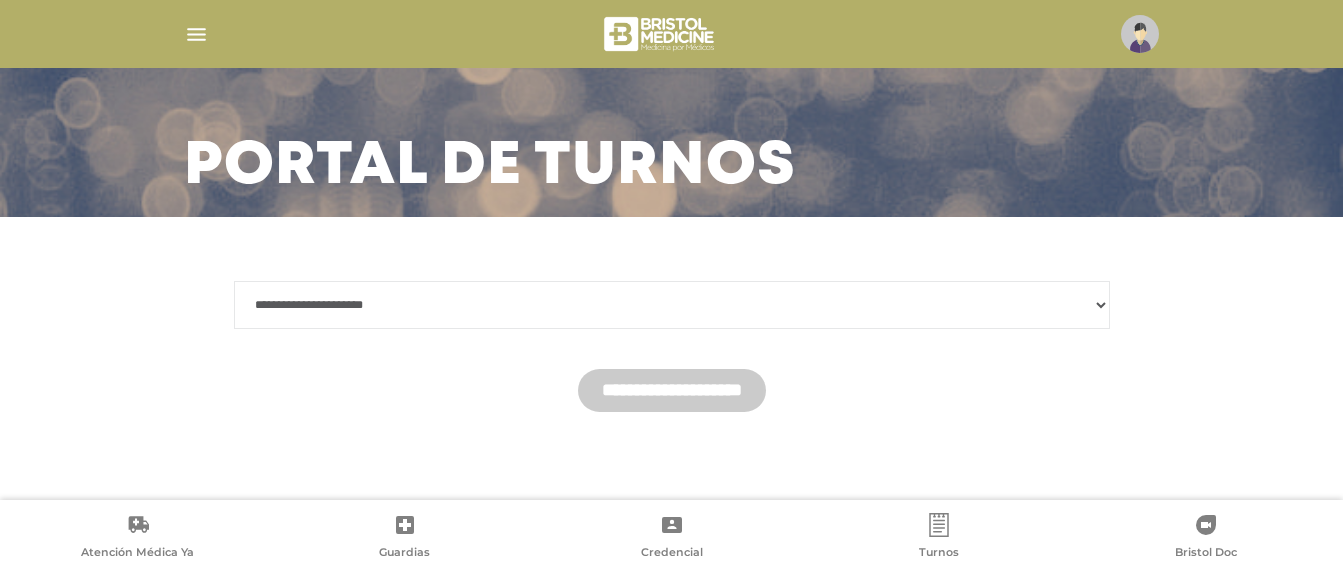 click on "**********" at bounding box center [672, 305] 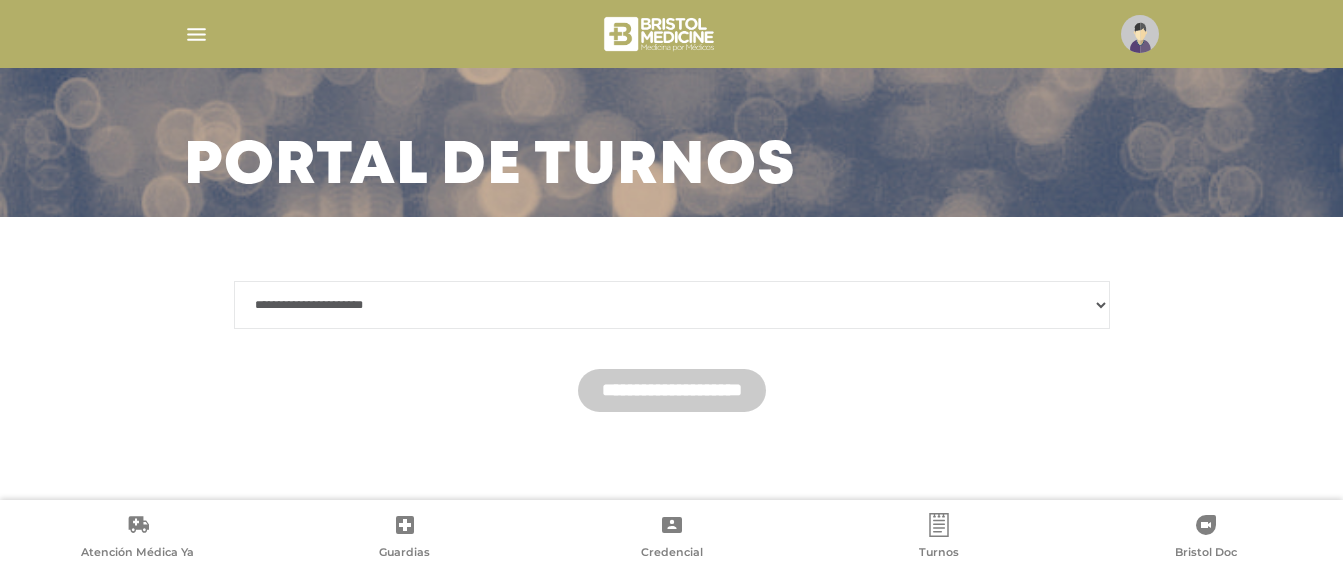 select on "*******" 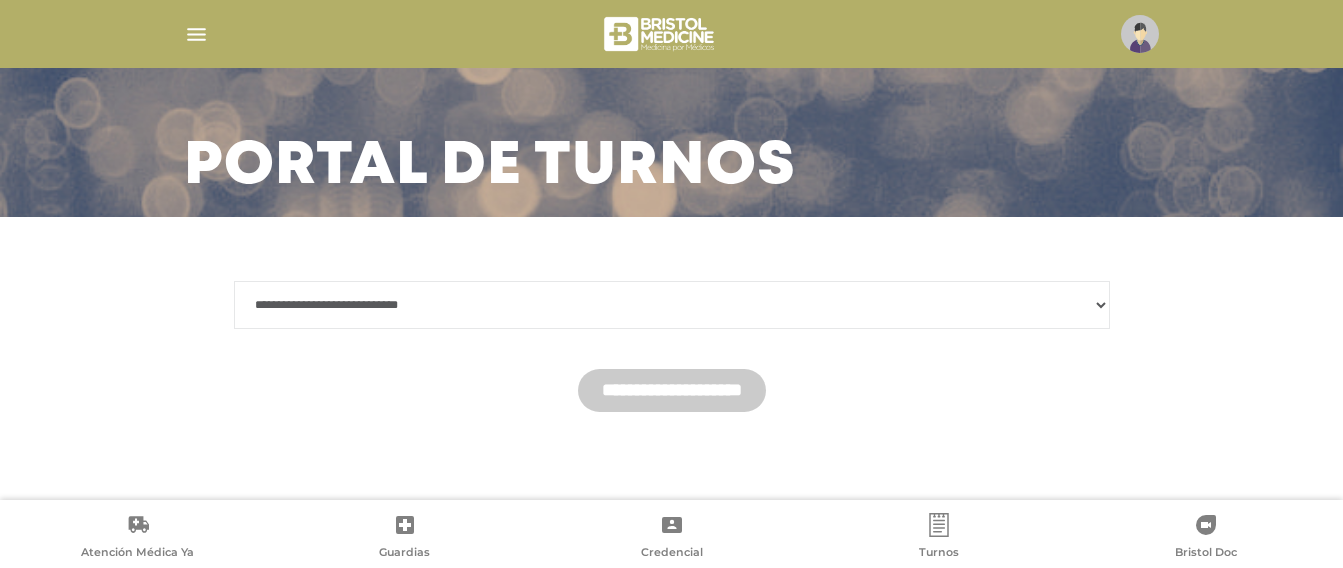 click on "**********" at bounding box center (672, 305) 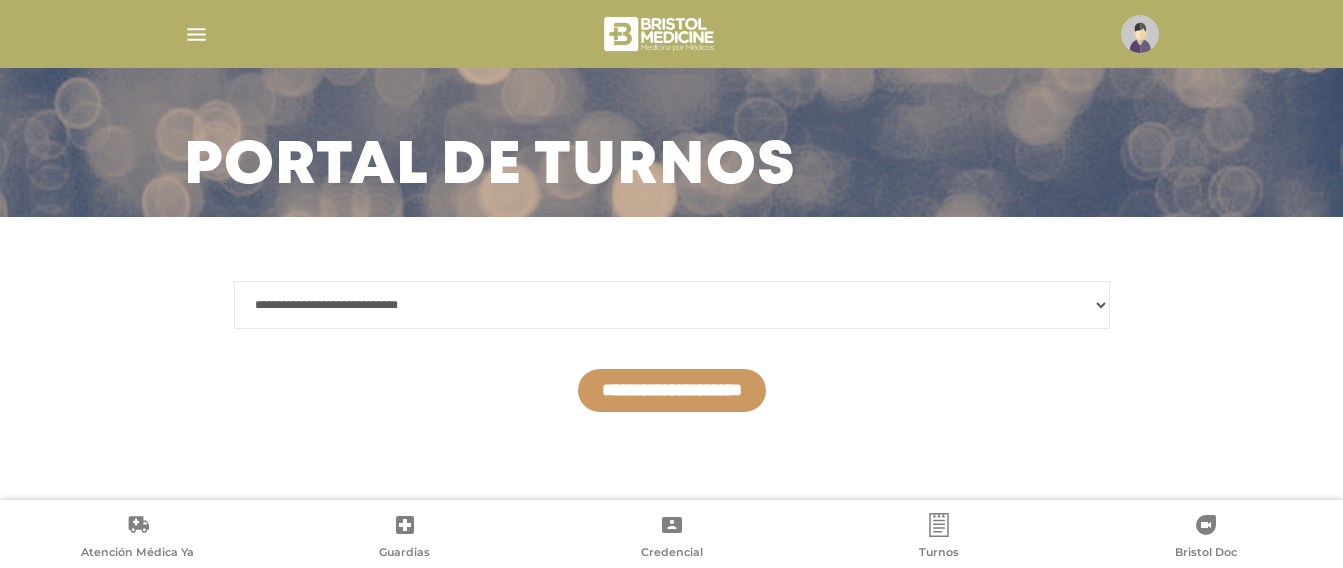 click on "**********" at bounding box center (672, 390) 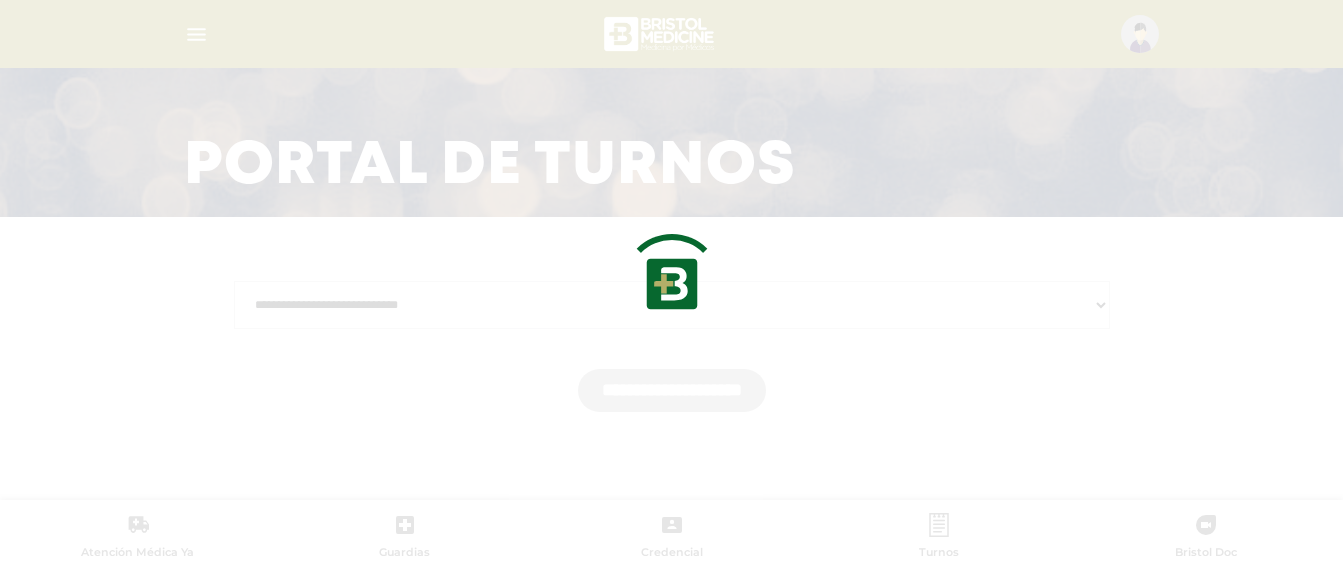 scroll, scrollTop: 0, scrollLeft: 0, axis: both 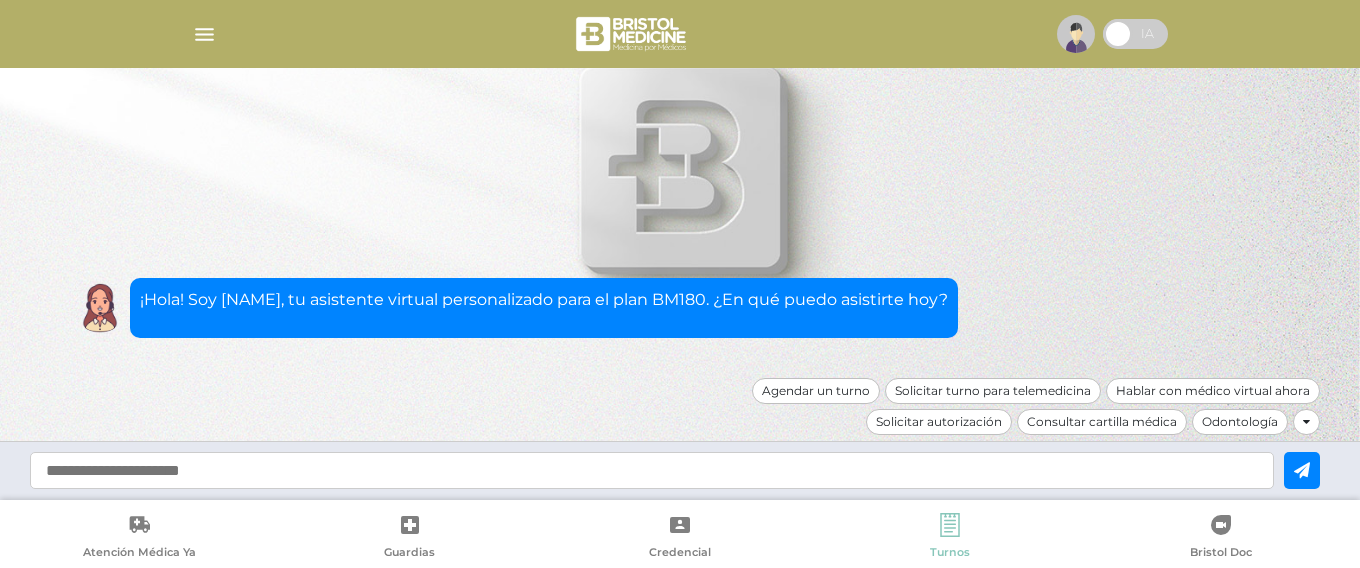 click at bounding box center (950, 525) 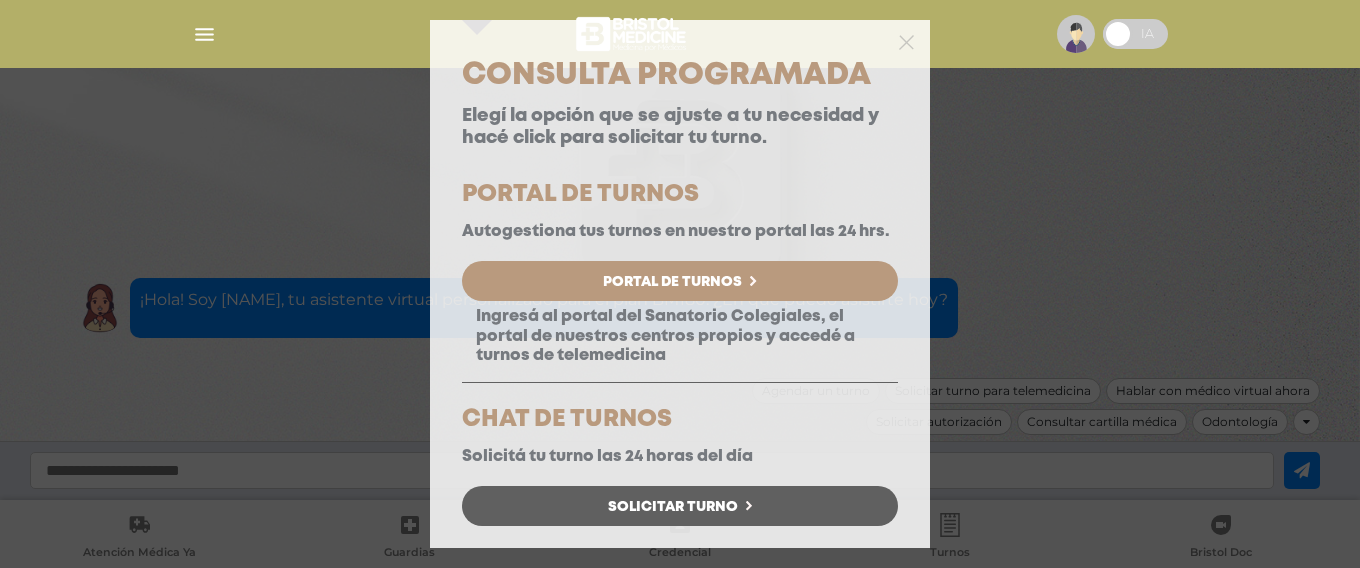 click on "Portal de Turnos" at bounding box center [672, 282] 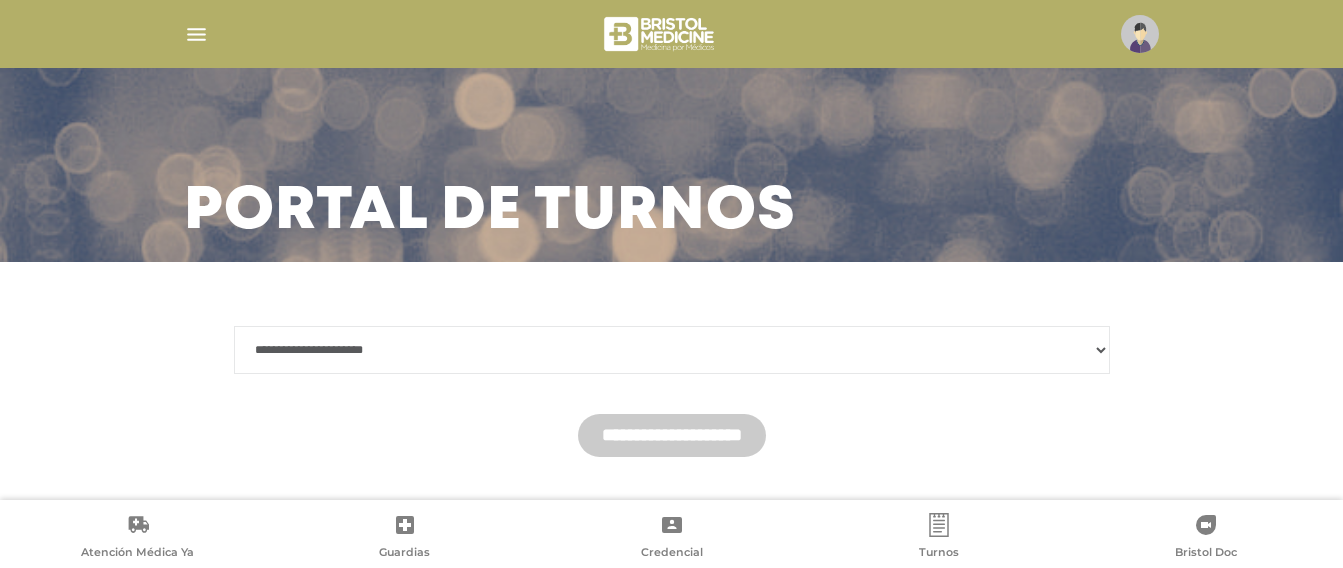 scroll, scrollTop: 91, scrollLeft: 0, axis: vertical 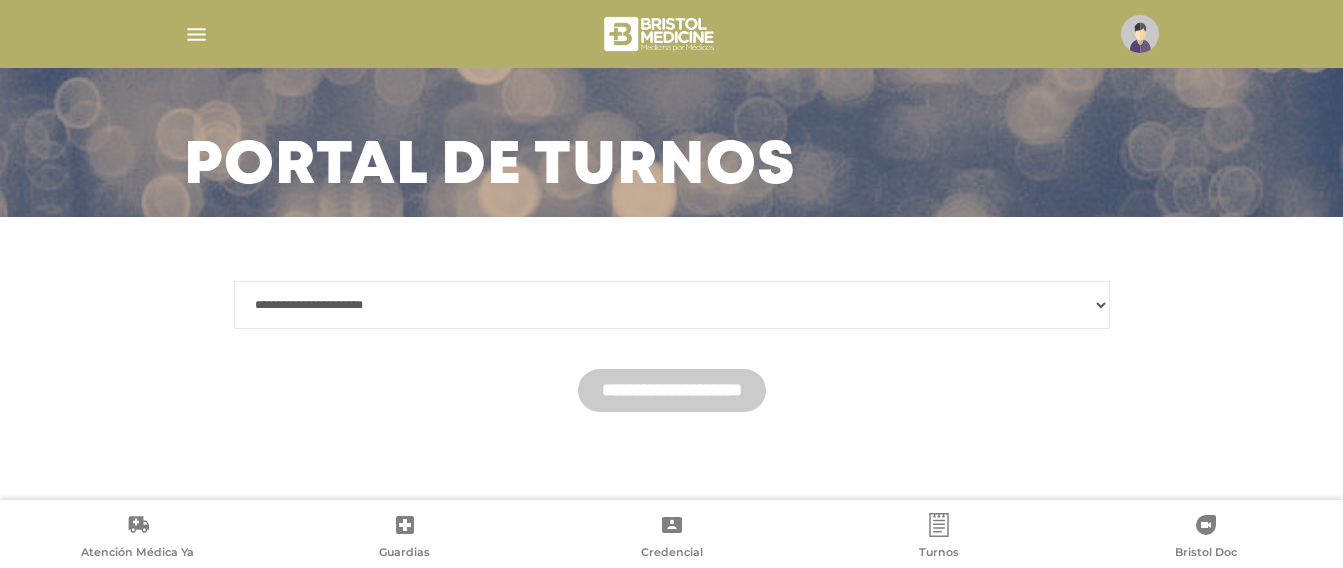 click on "**********" at bounding box center (672, 305) 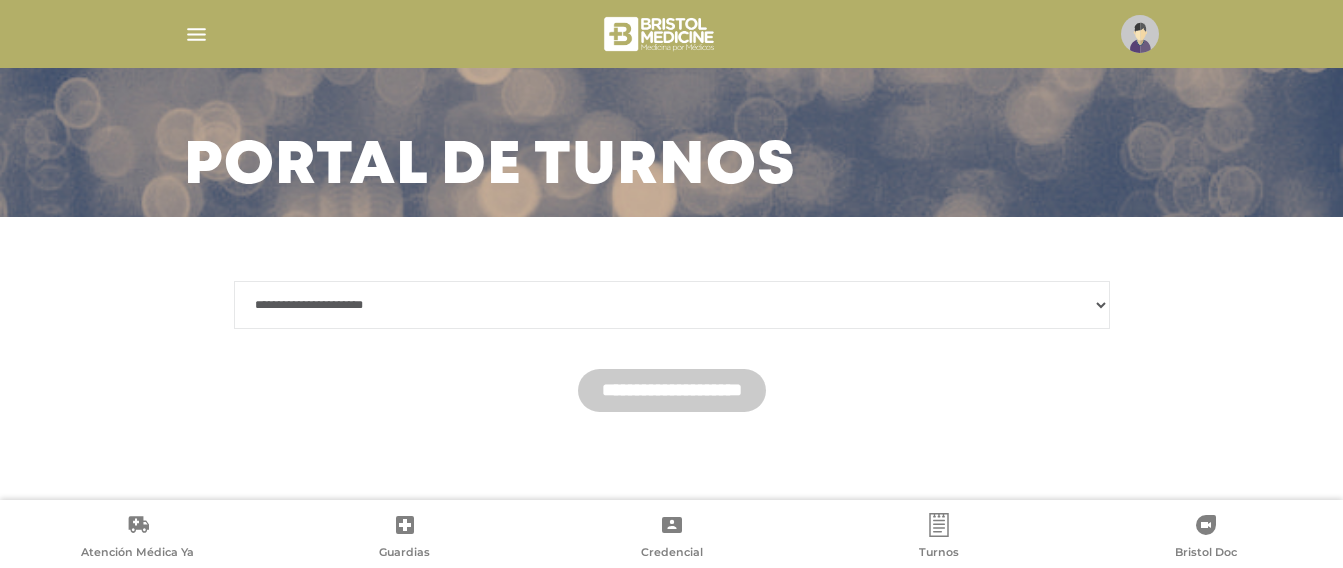 select on "*******" 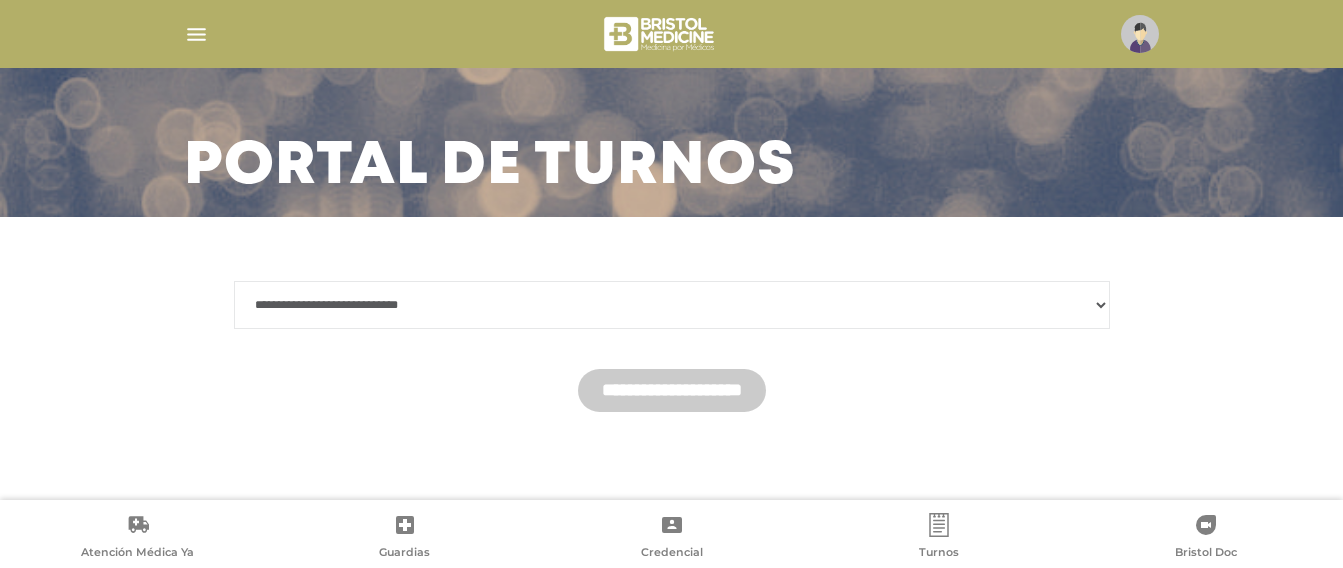 click on "**********" at bounding box center [672, 305] 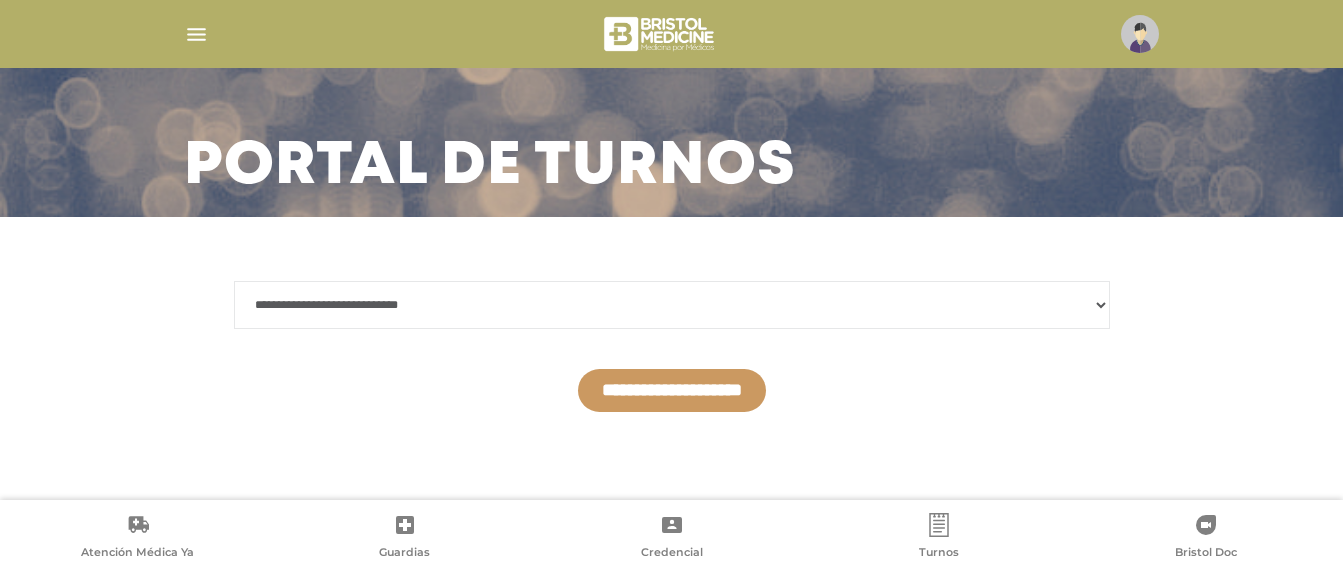 click on "**********" at bounding box center [672, 390] 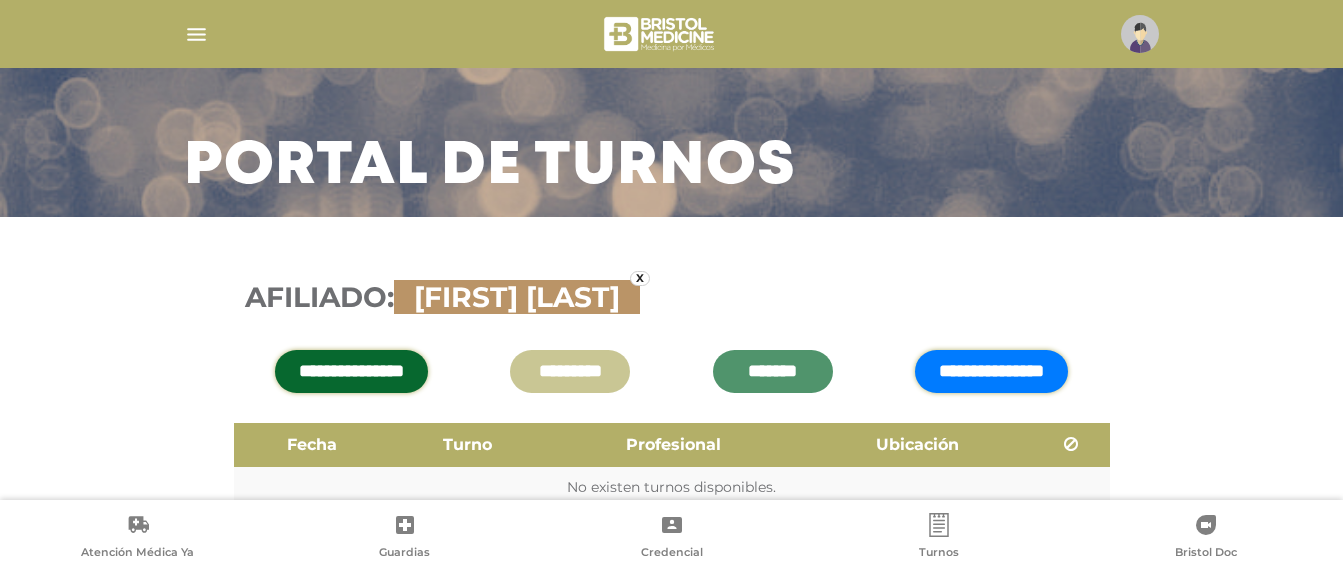 click on "**********" at bounding box center (991, 371) 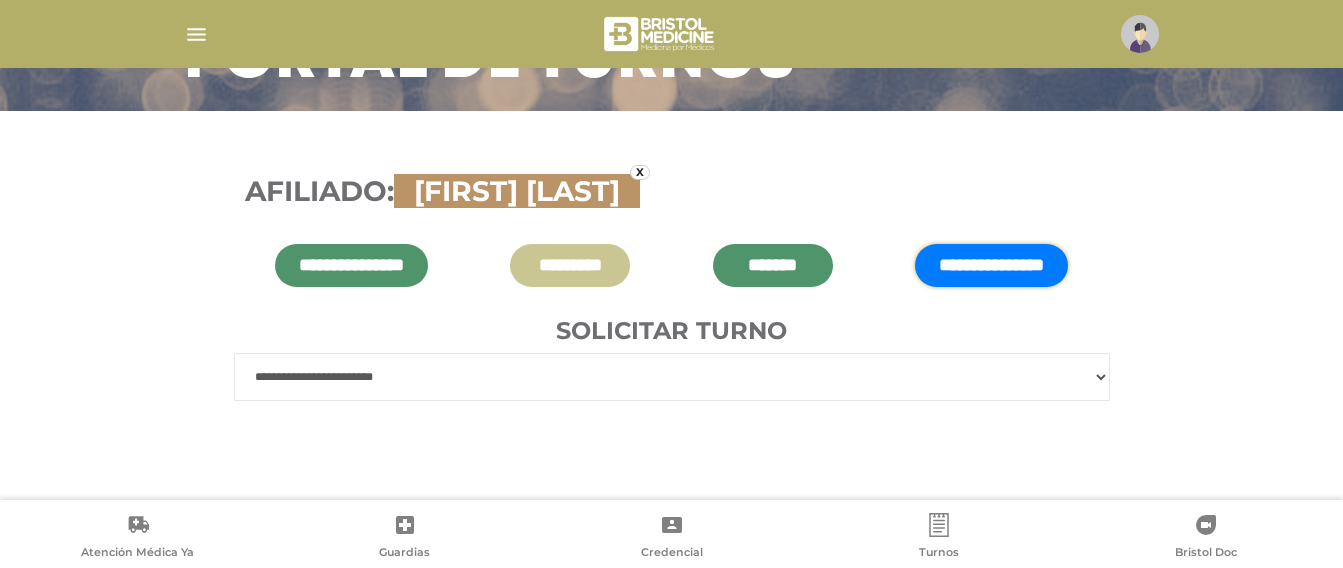 scroll, scrollTop: 210, scrollLeft: 0, axis: vertical 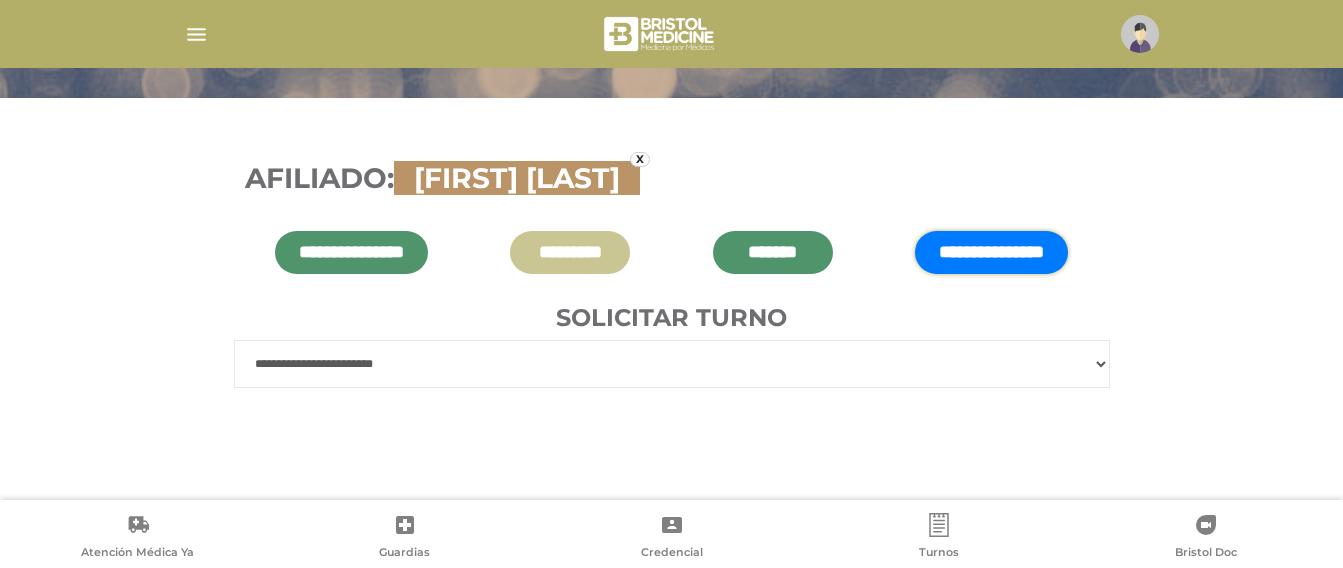 click on "**********" at bounding box center (672, 364) 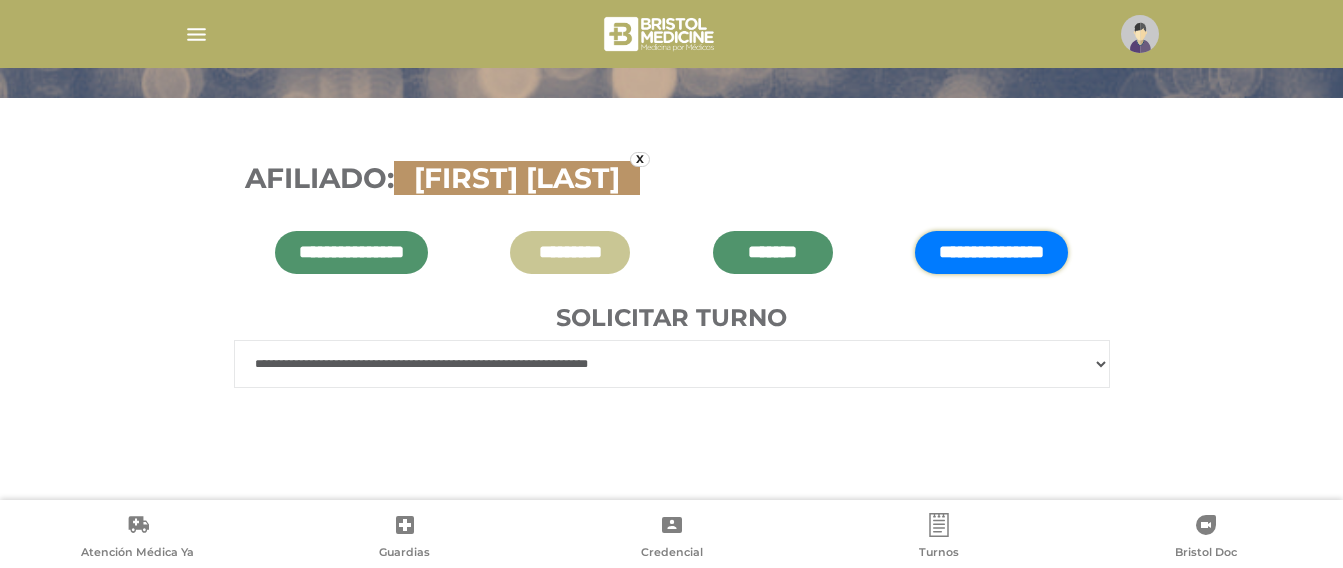 click on "**********" at bounding box center [672, 364] 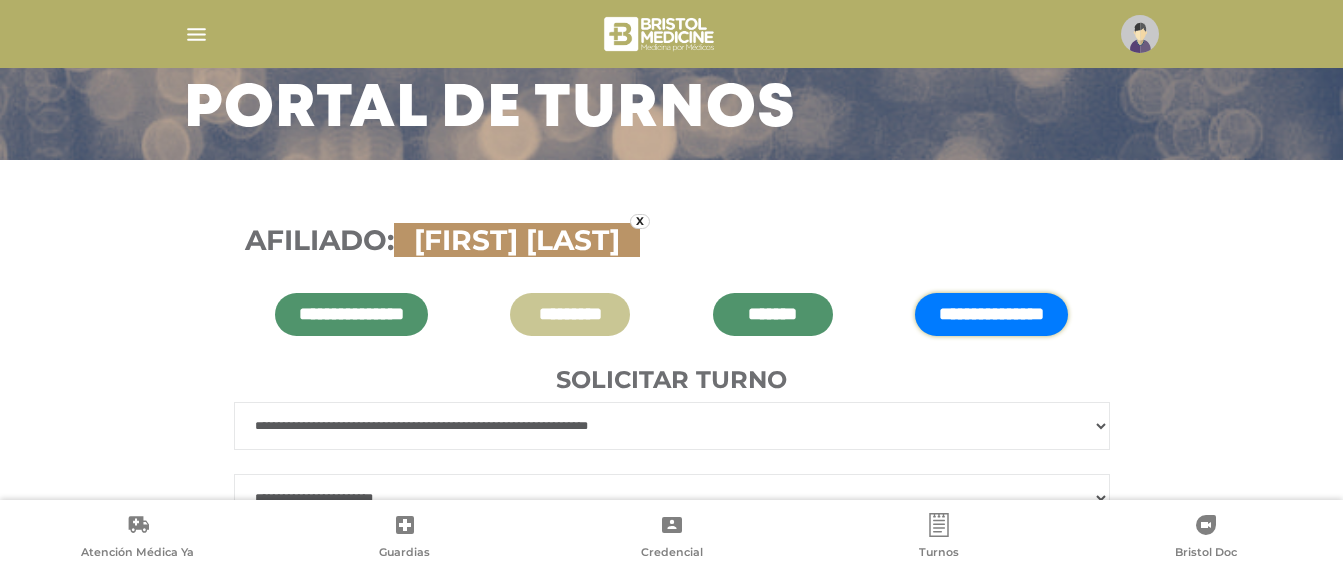 scroll, scrollTop: 210, scrollLeft: 0, axis: vertical 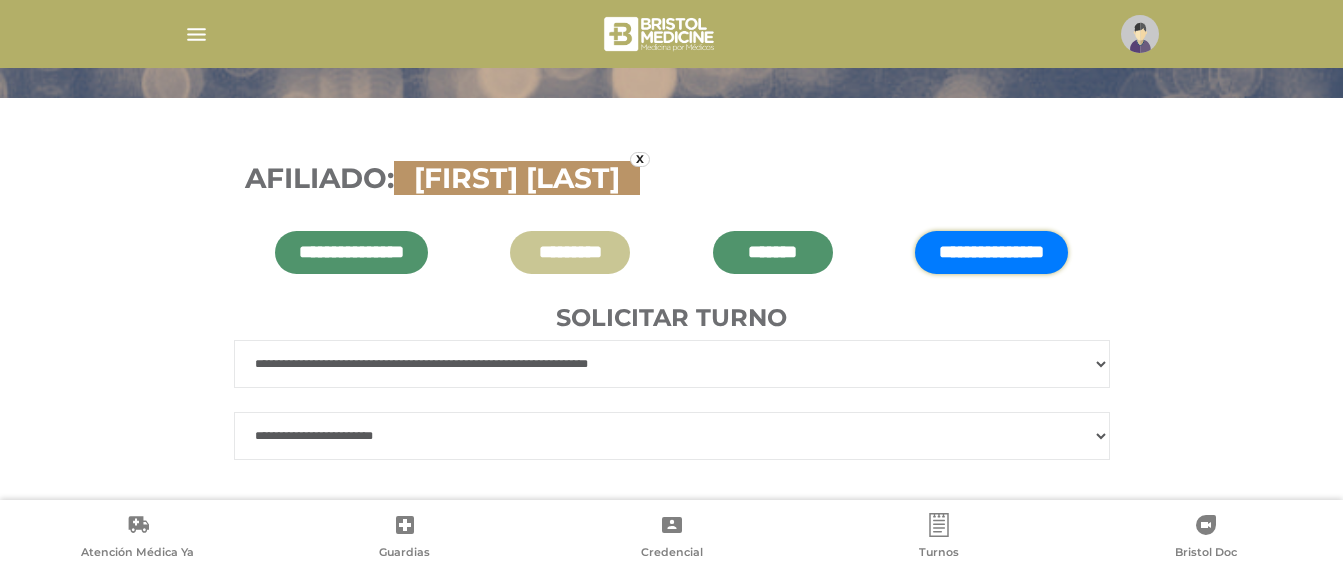 click on "**********" at bounding box center (672, 436) 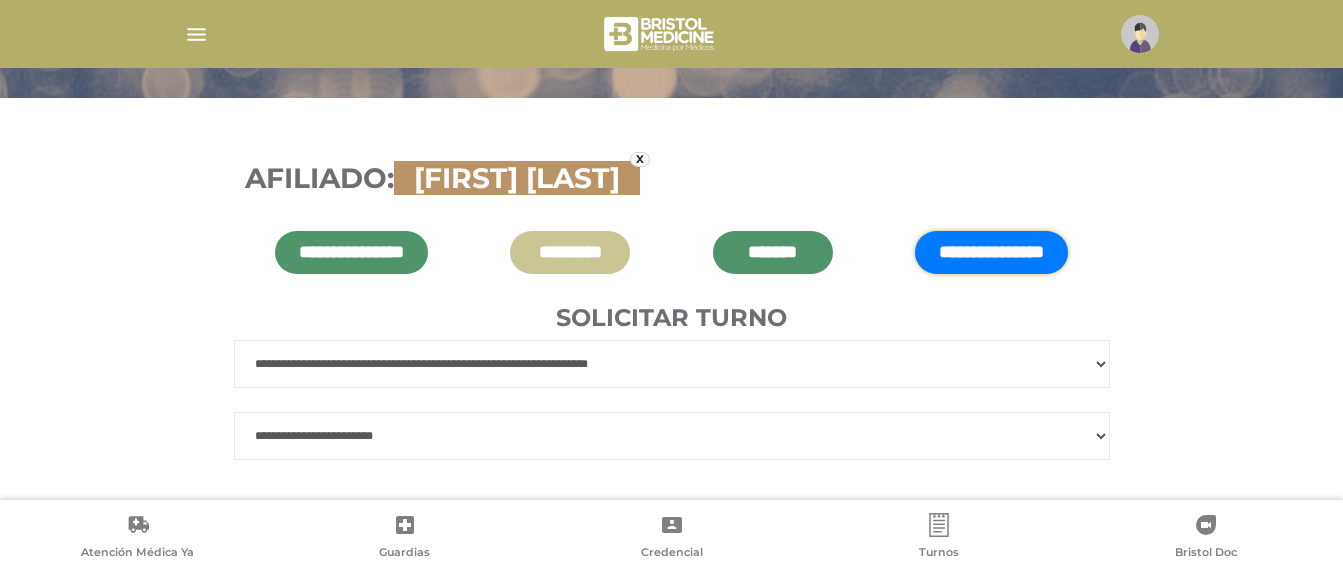 select on "***" 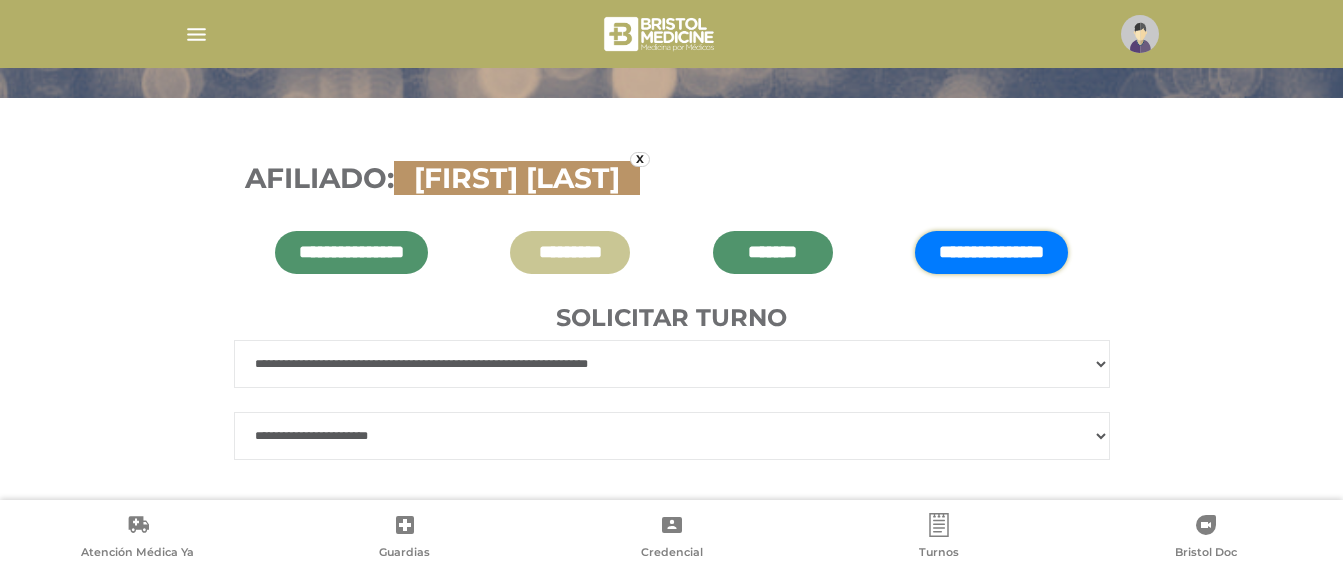 click on "**********" at bounding box center [672, 436] 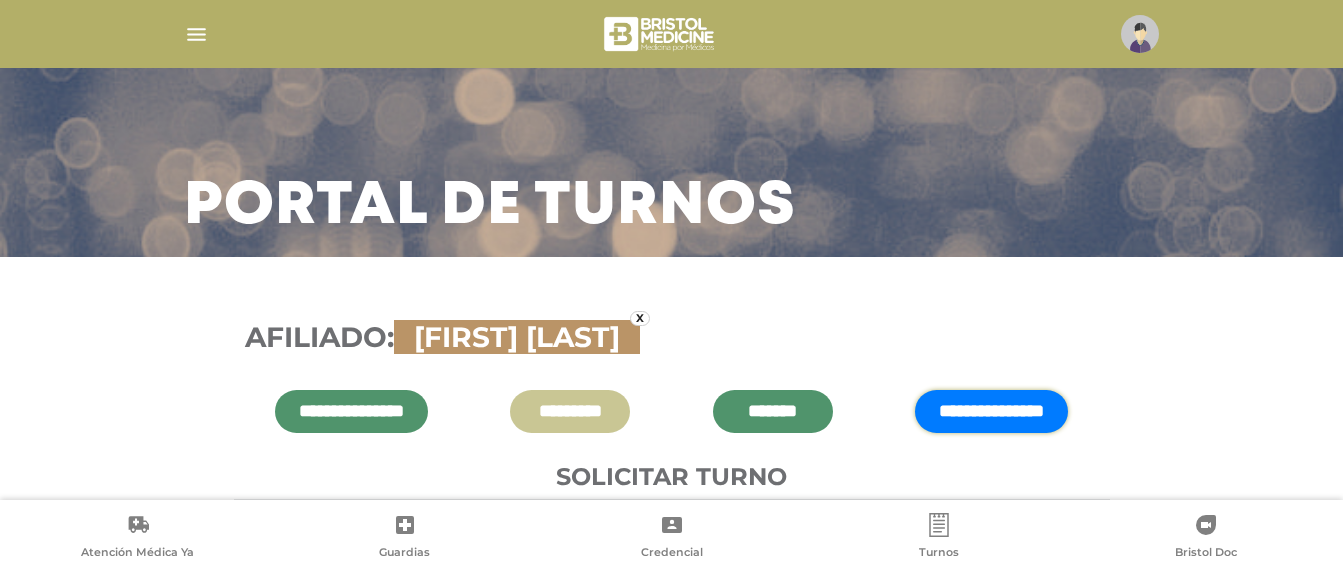 scroll, scrollTop: 0, scrollLeft: 0, axis: both 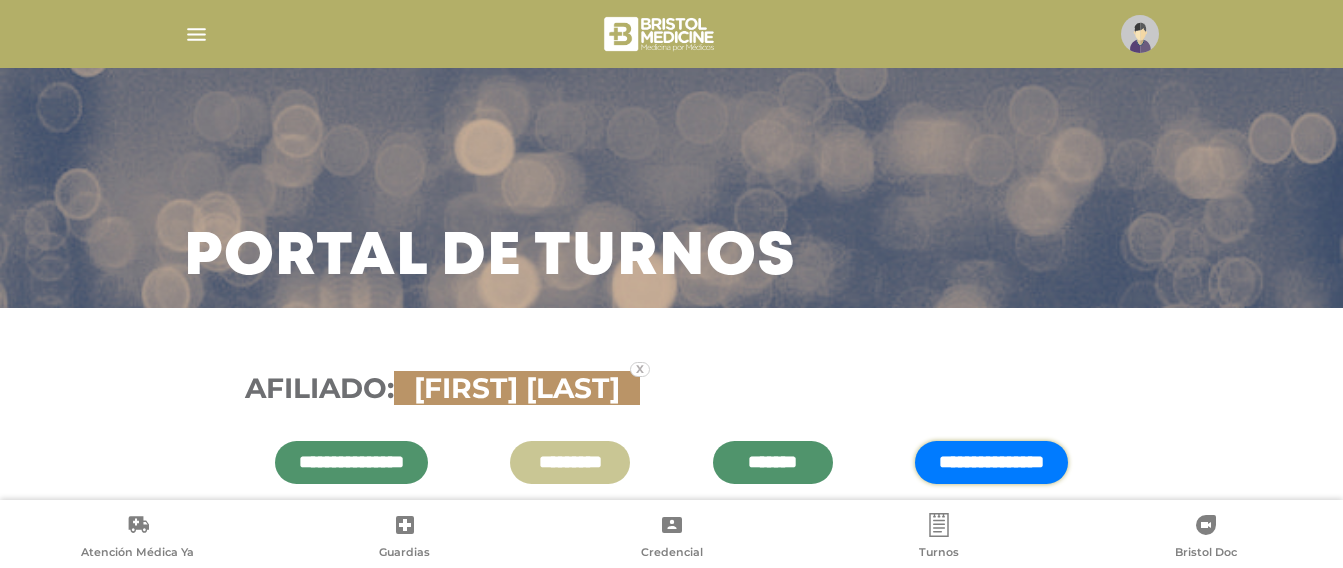 click on "x" at bounding box center (640, 369) 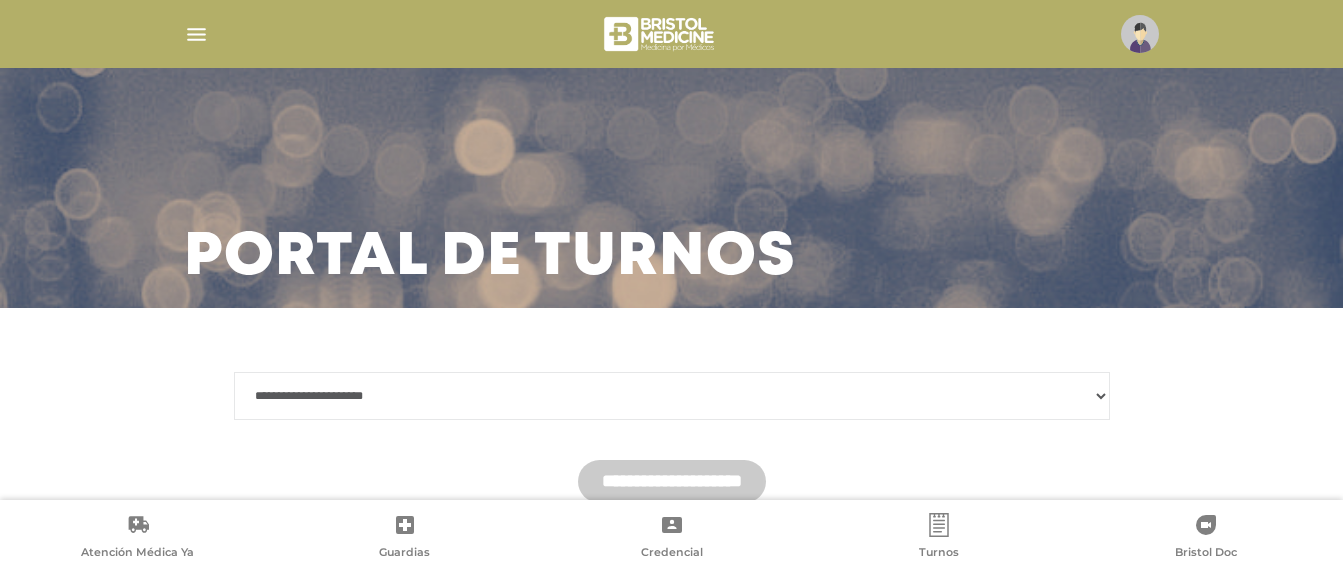 click on "**********" at bounding box center [672, 449] 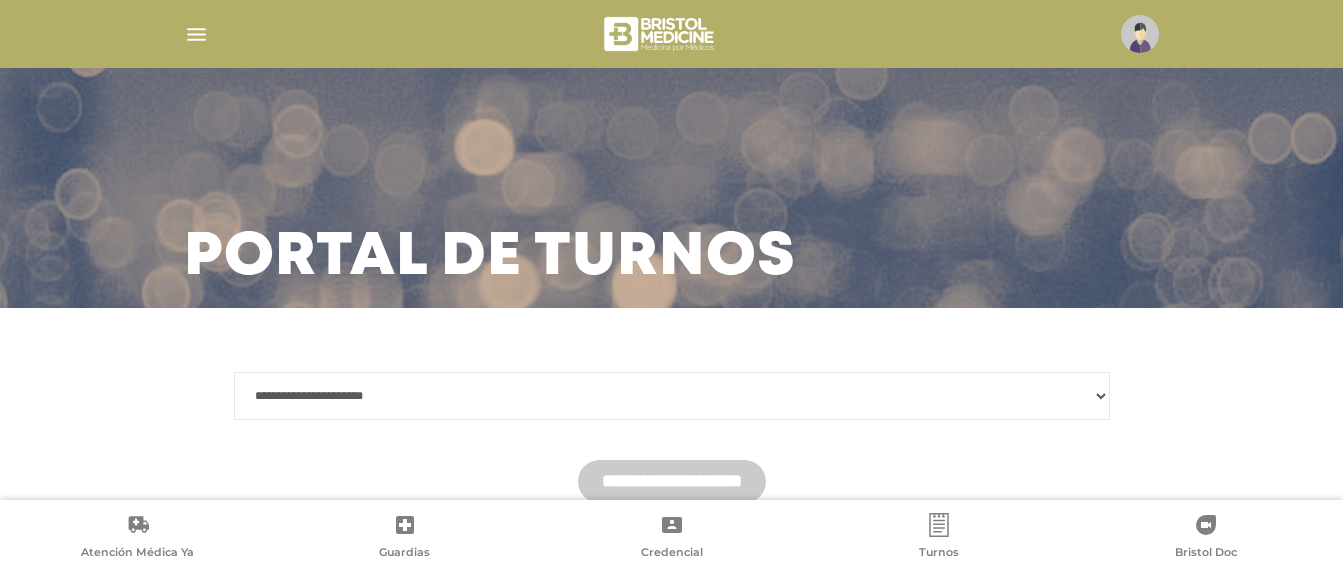 click on "**********" at bounding box center (672, 396) 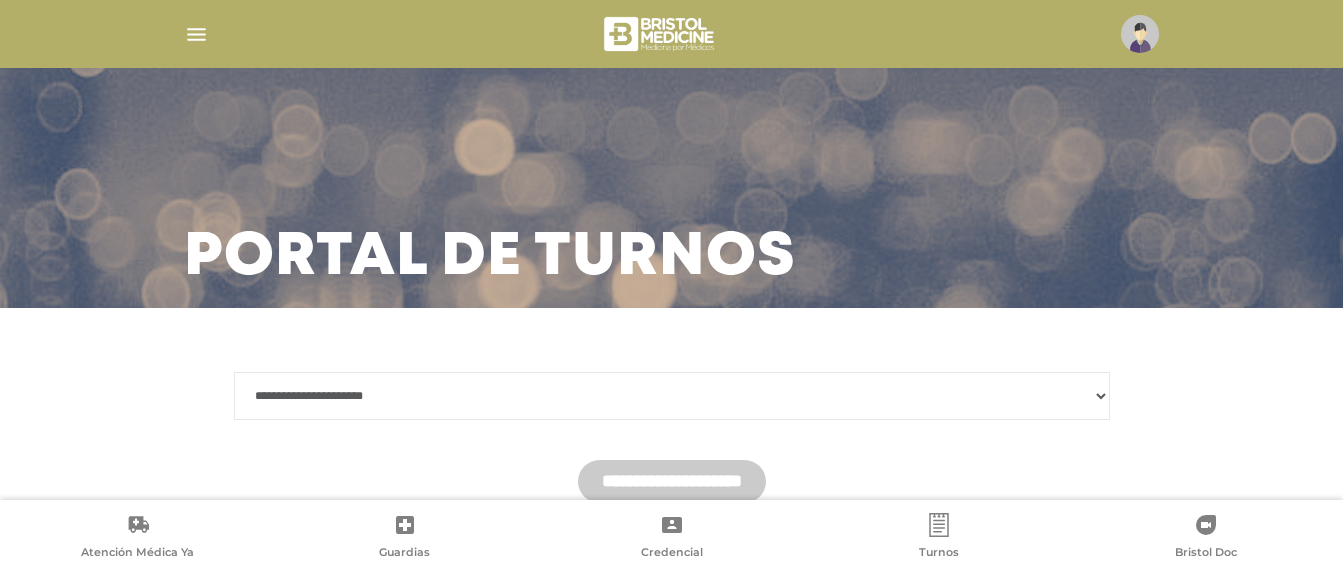 select on "*******" 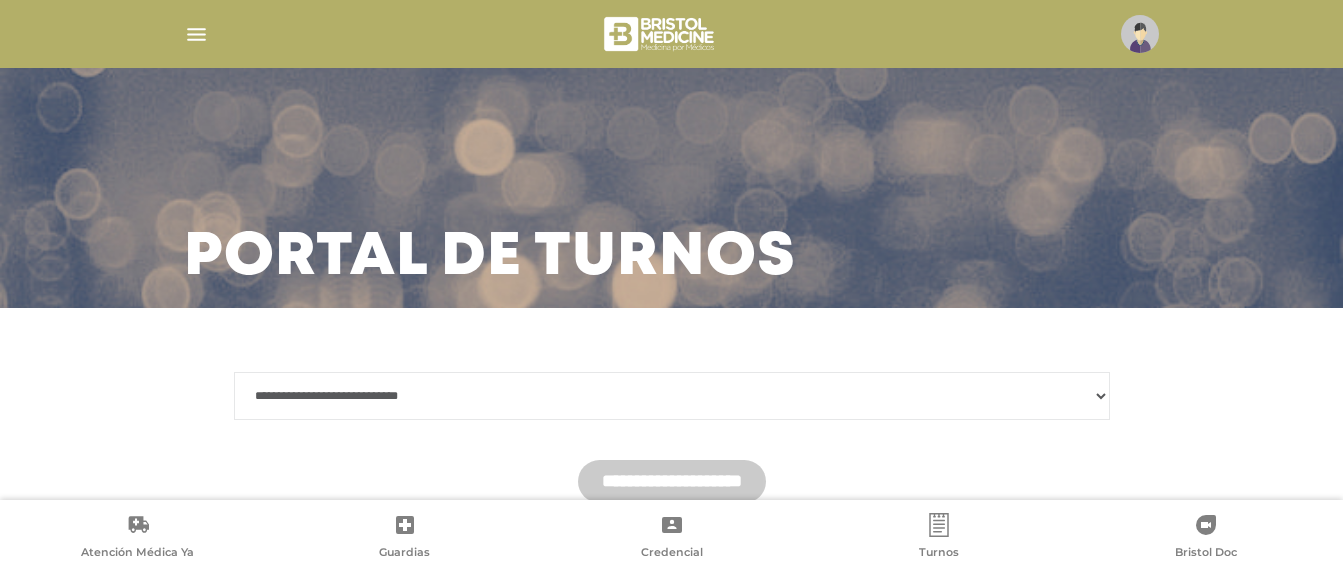 click on "**********" at bounding box center (672, 396) 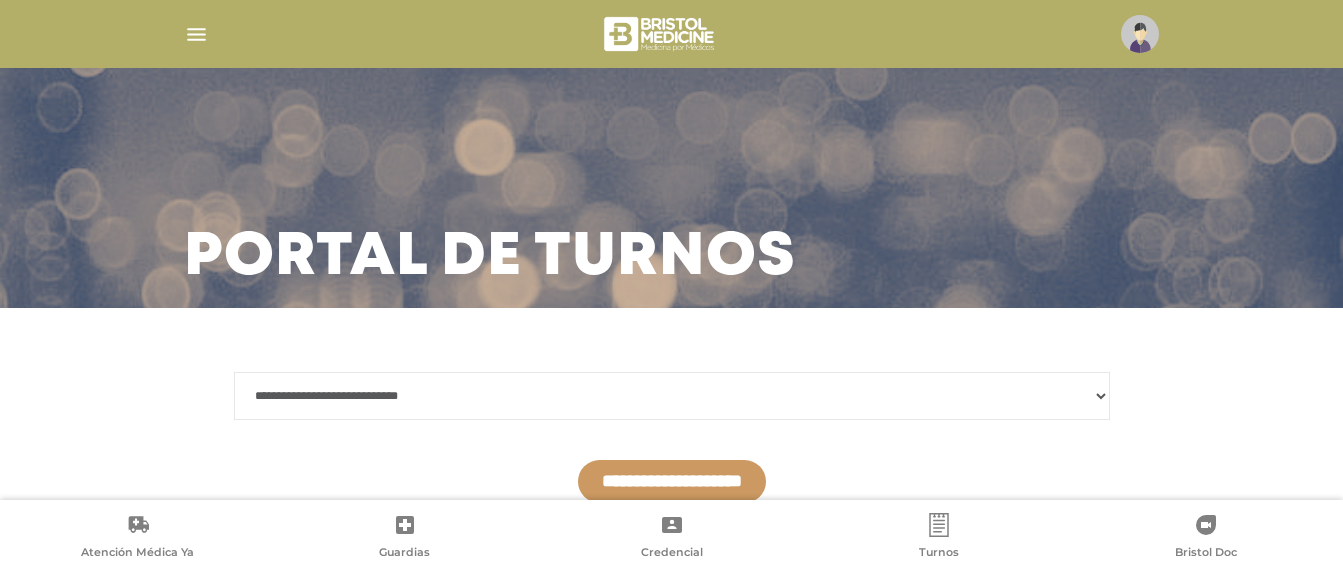 click on "**********" at bounding box center (672, 481) 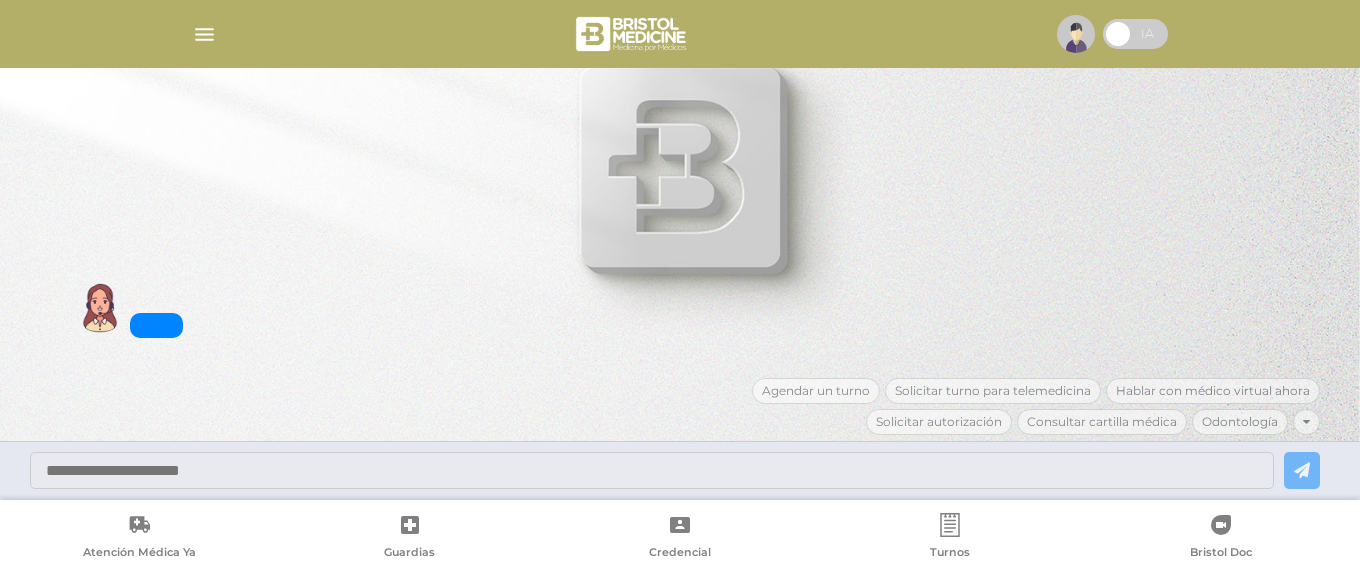 scroll, scrollTop: 0, scrollLeft: 0, axis: both 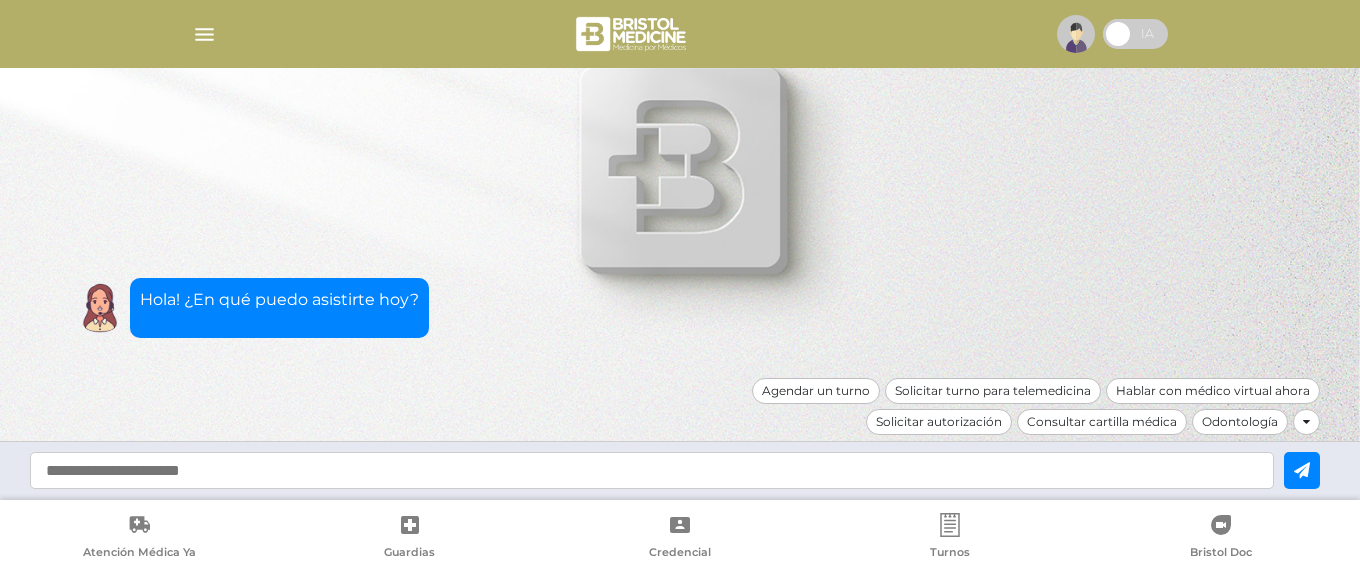 click at bounding box center (204, 34) 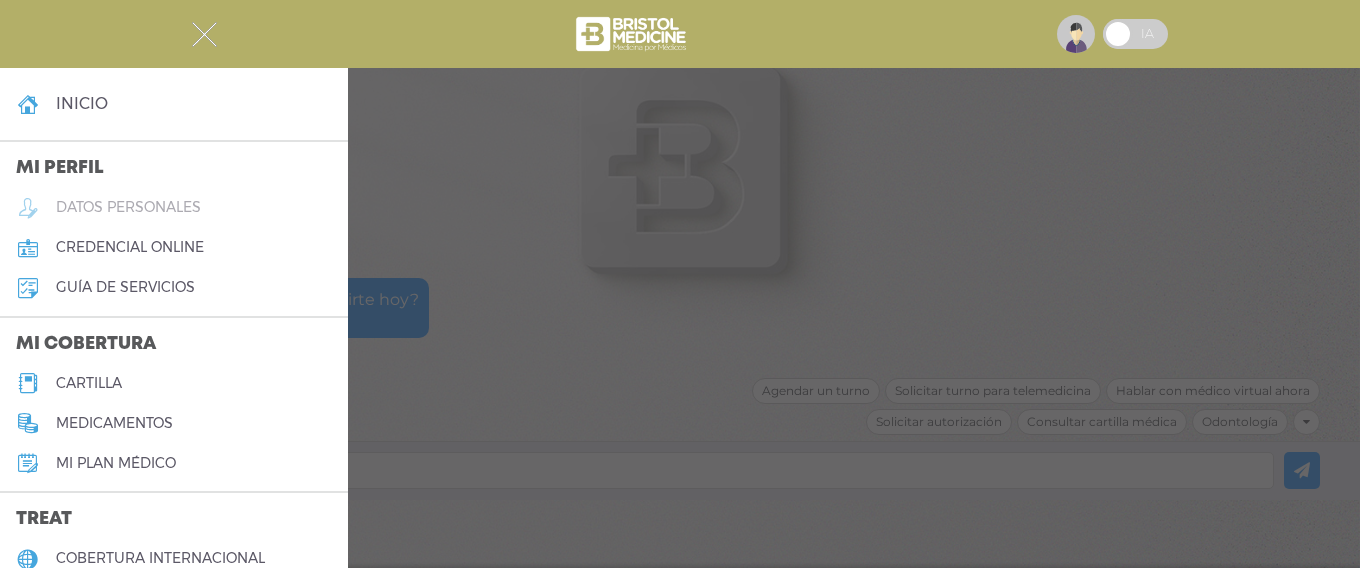 click on "datos personales" at bounding box center [128, 207] 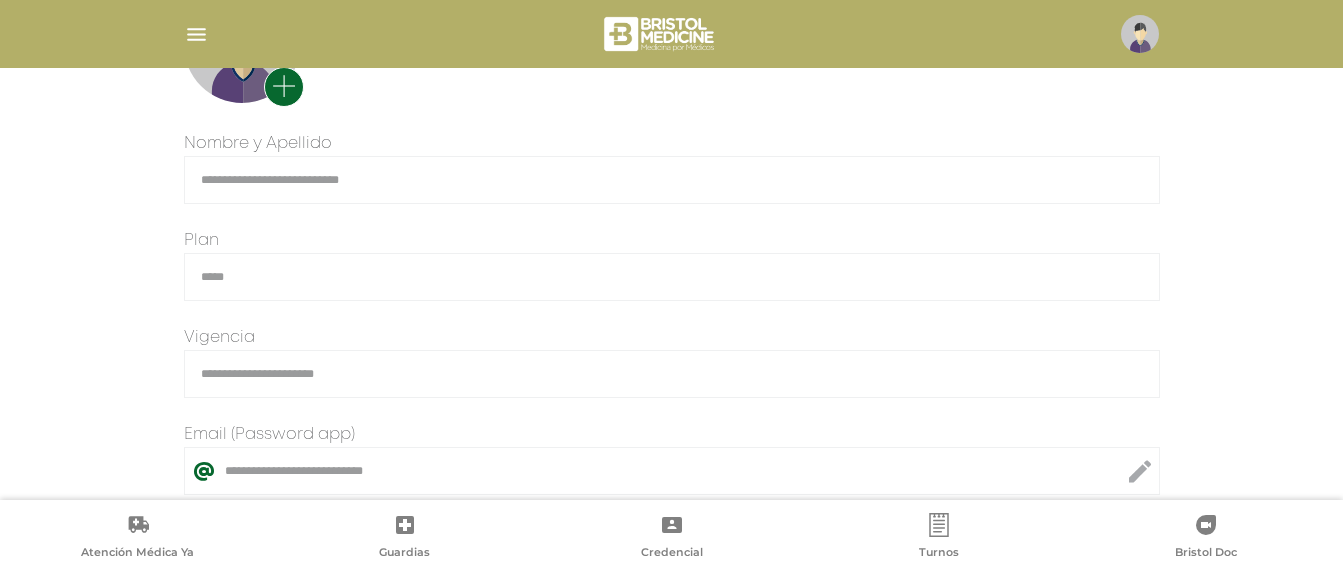 scroll, scrollTop: 400, scrollLeft: 0, axis: vertical 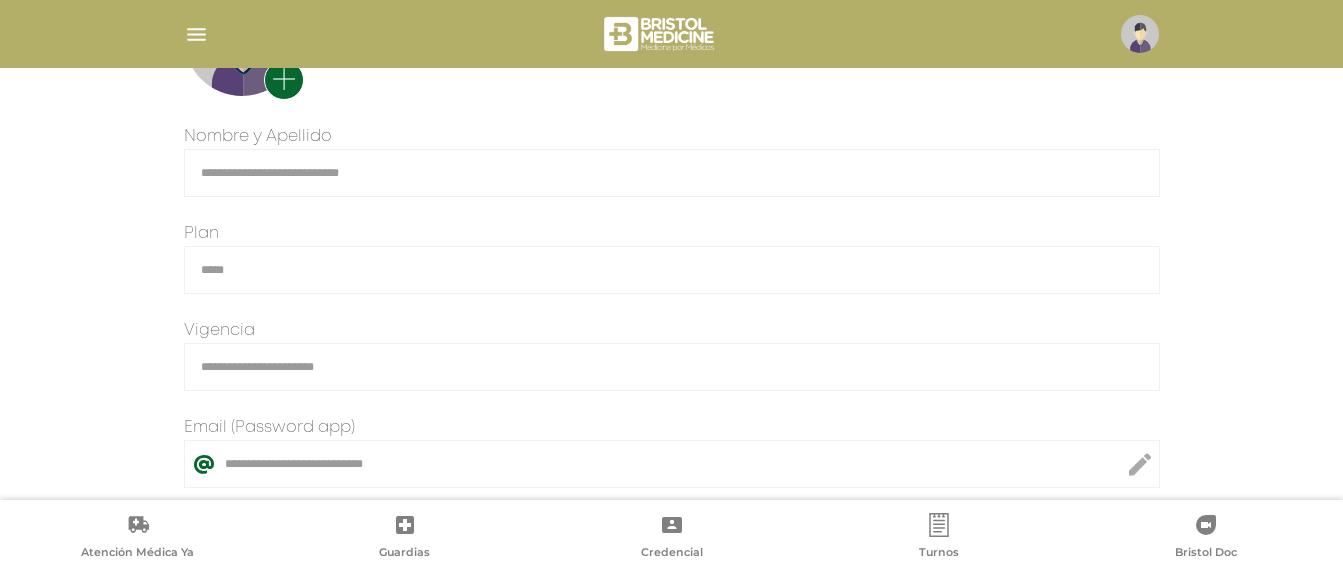 click on "**********" at bounding box center (672, 173) 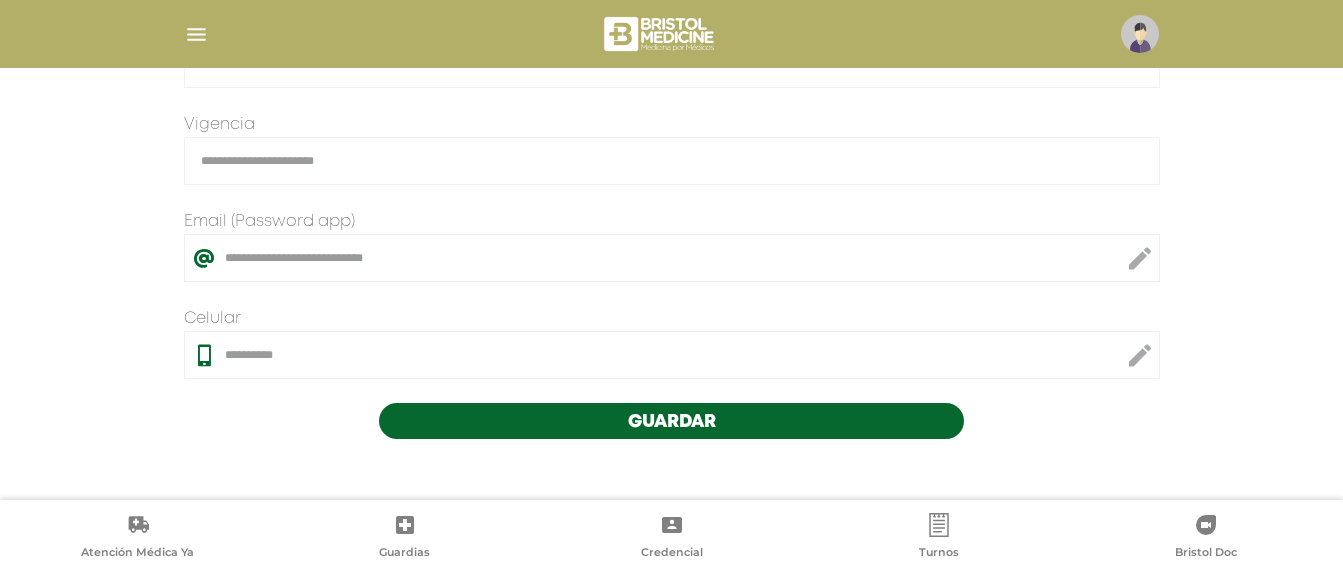 scroll, scrollTop: 668, scrollLeft: 0, axis: vertical 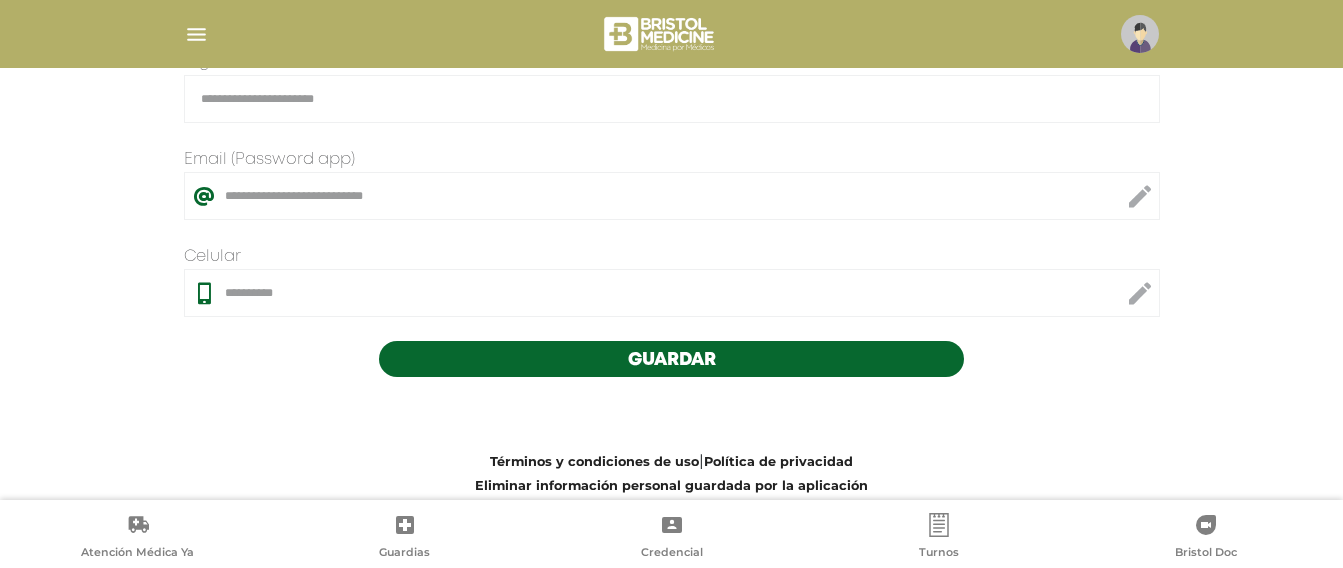 click on "Guardar" at bounding box center (672, 360) 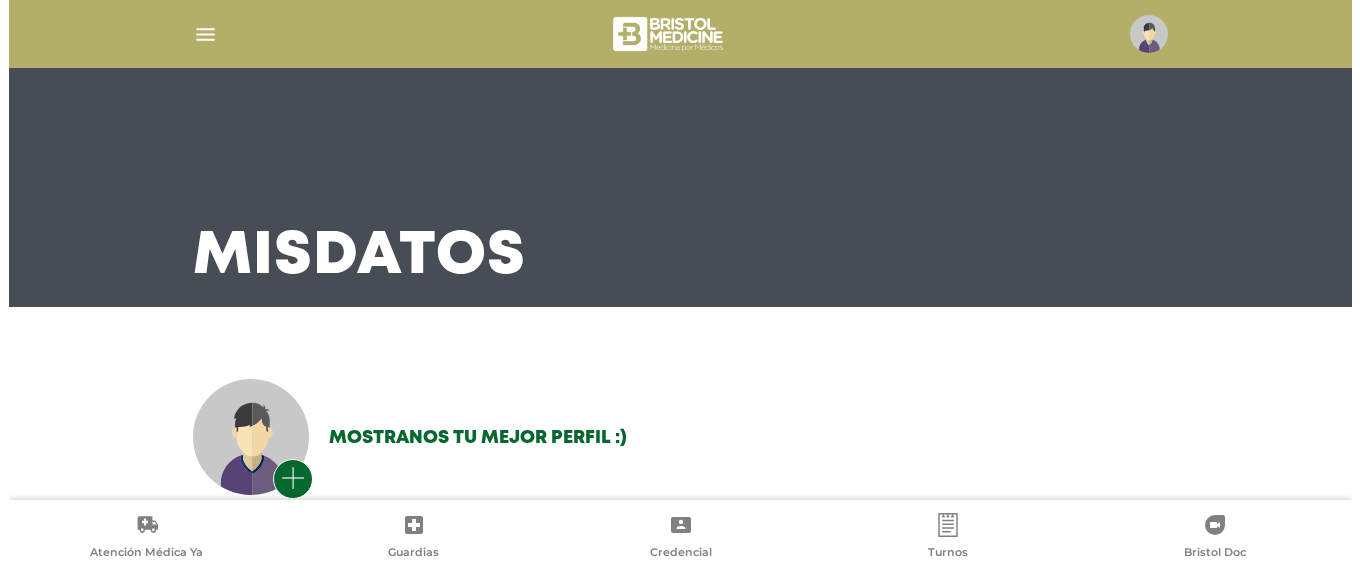 scroll, scrollTop: 0, scrollLeft: 0, axis: both 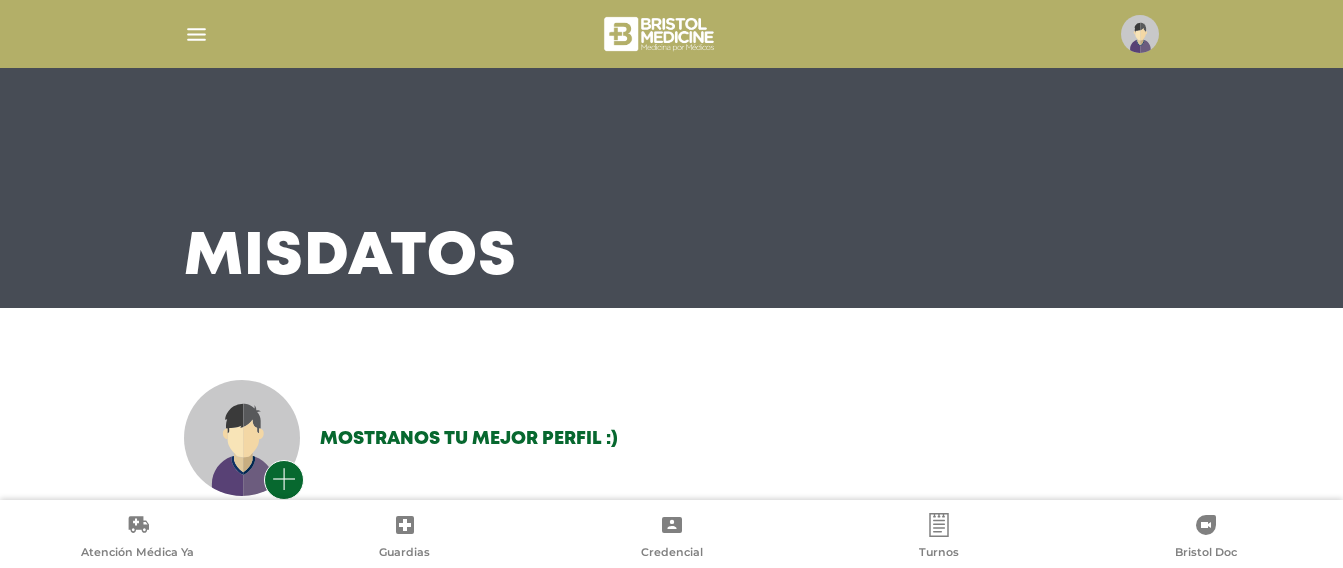 click at bounding box center (196, 34) 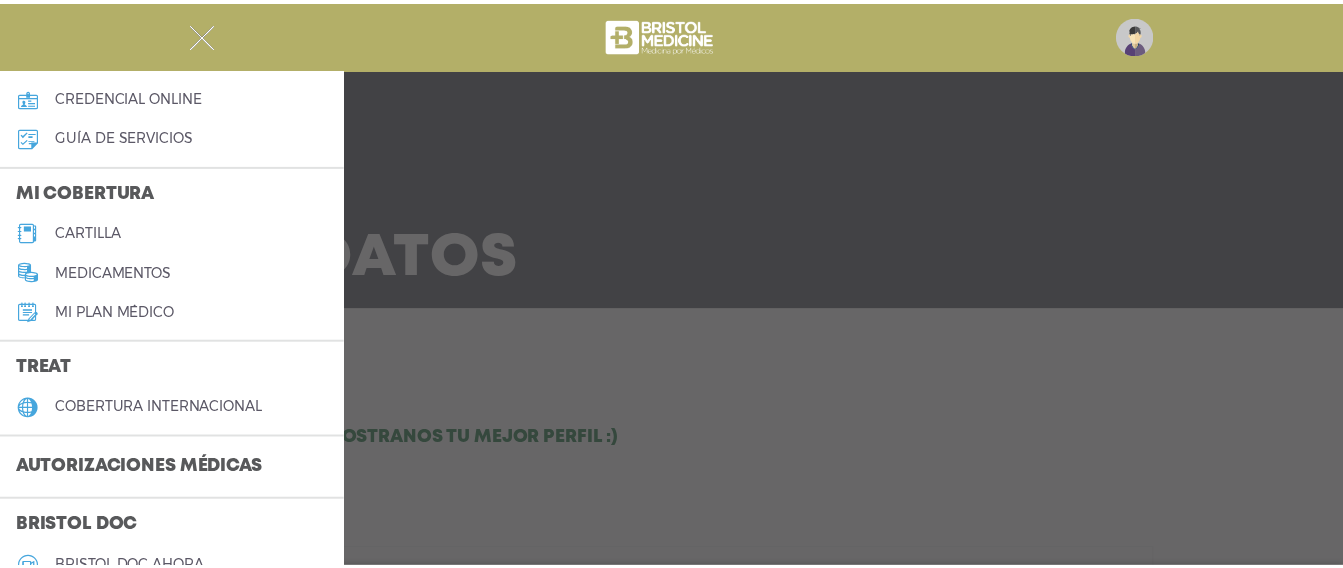 scroll, scrollTop: 200, scrollLeft: 0, axis: vertical 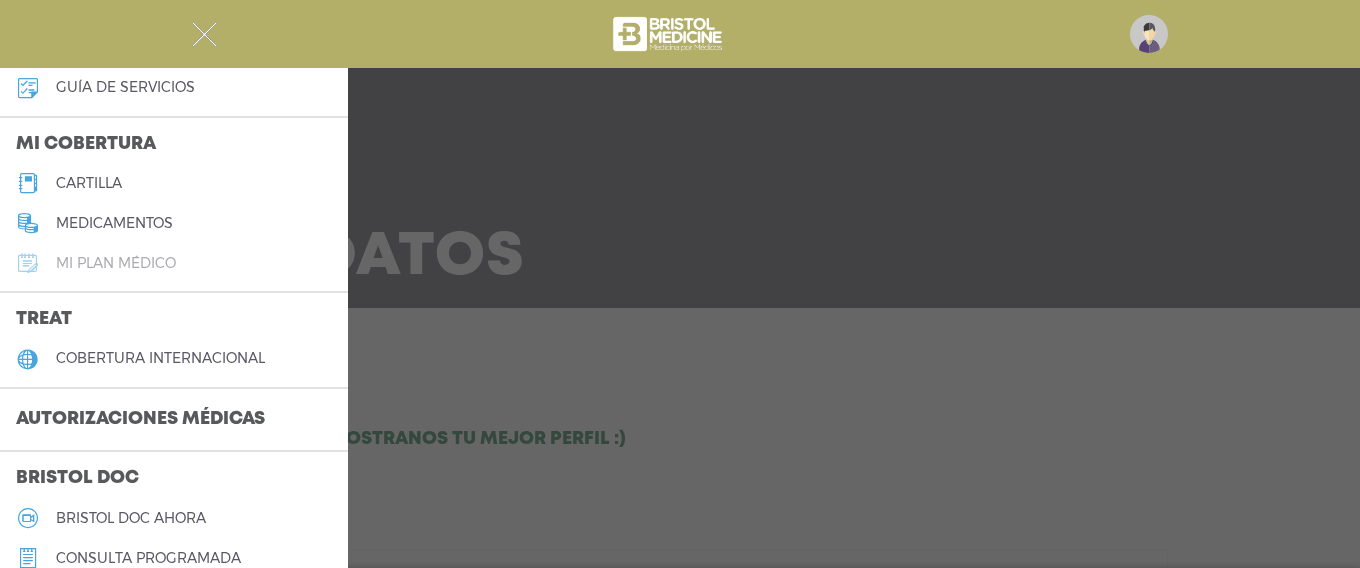 click on "Mi plan médico" at bounding box center (116, 263) 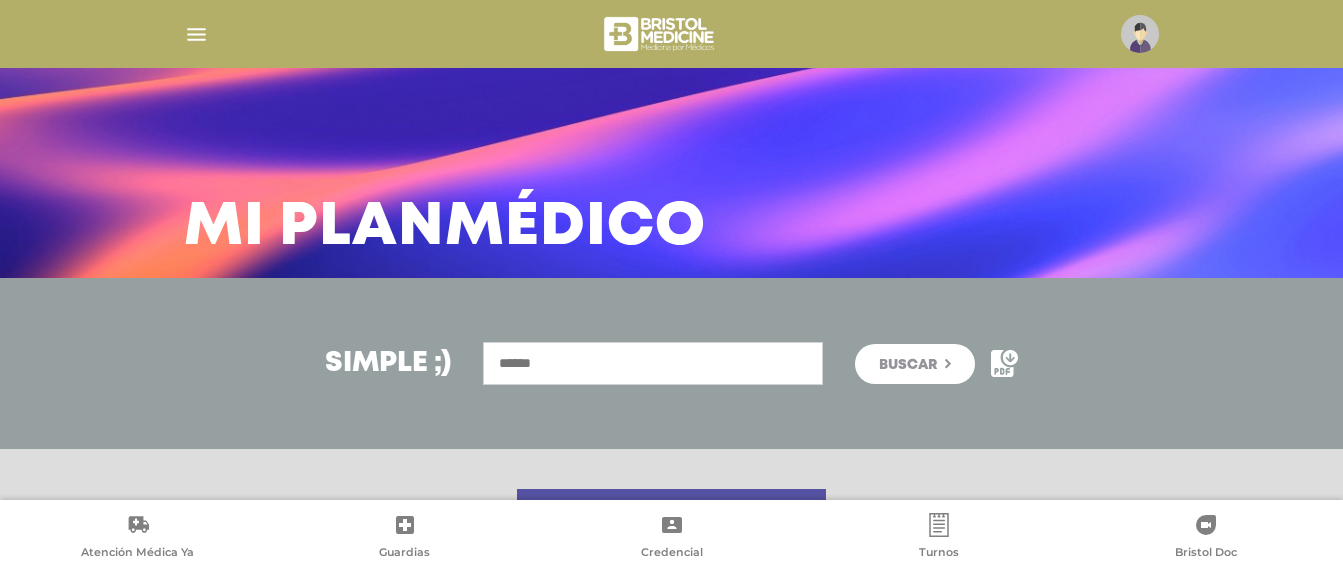 scroll, scrollTop: 0, scrollLeft: 0, axis: both 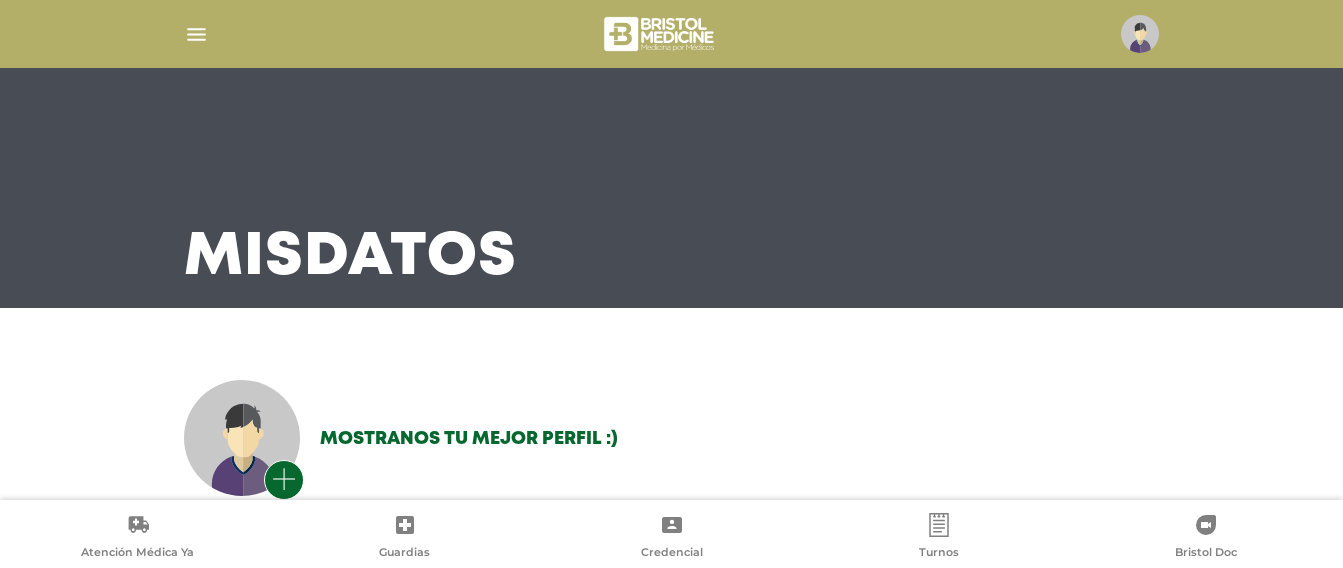 click at bounding box center (196, 34) 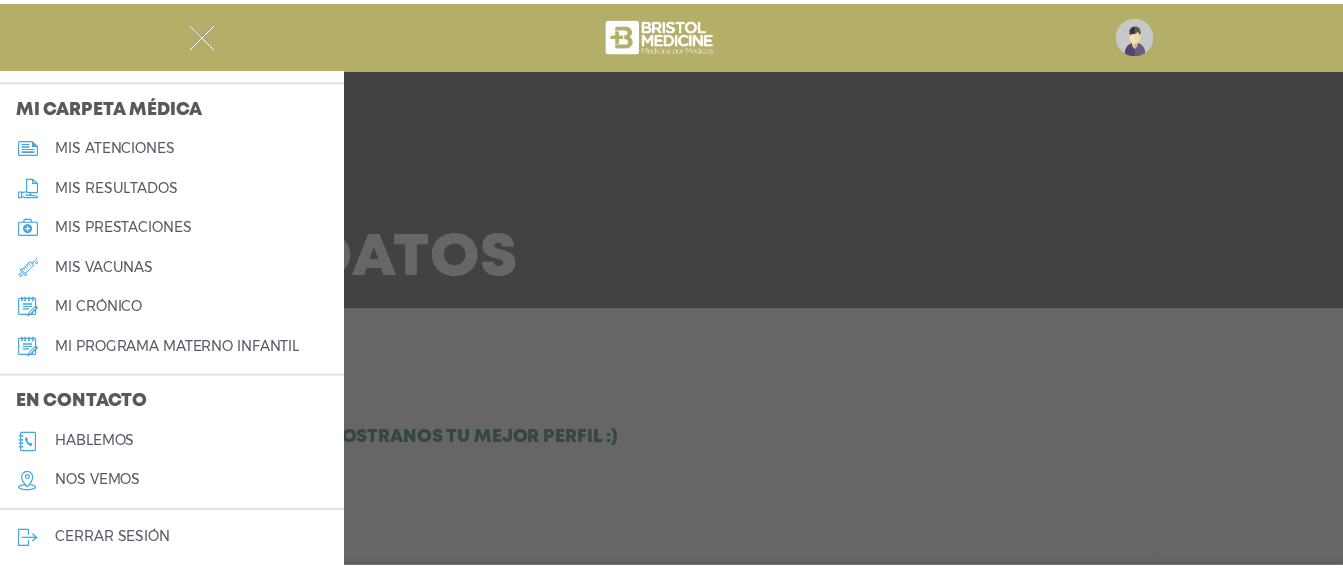 scroll, scrollTop: 935, scrollLeft: 0, axis: vertical 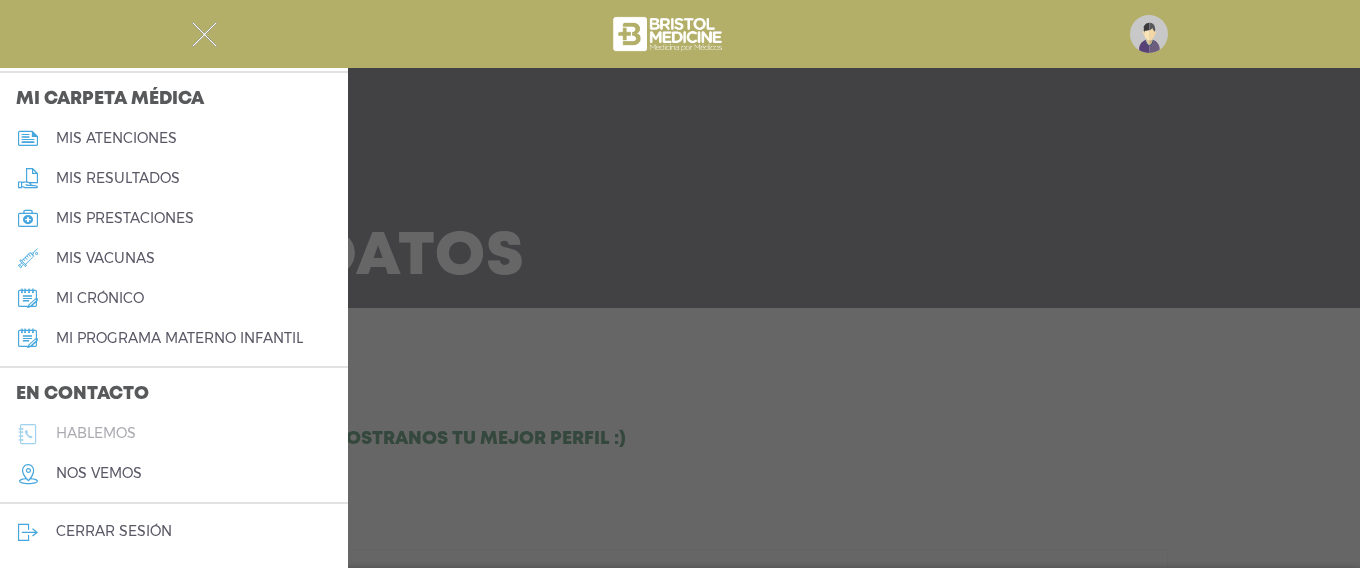 click on "hablemos" at bounding box center [96, 433] 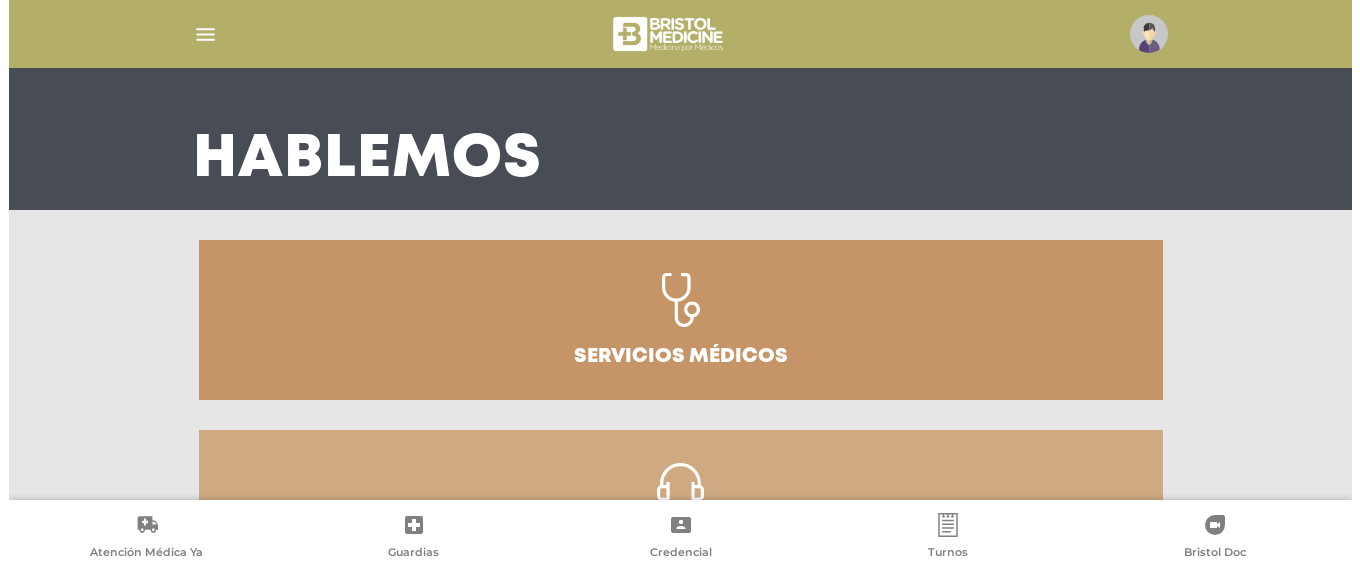 scroll, scrollTop: 0, scrollLeft: 0, axis: both 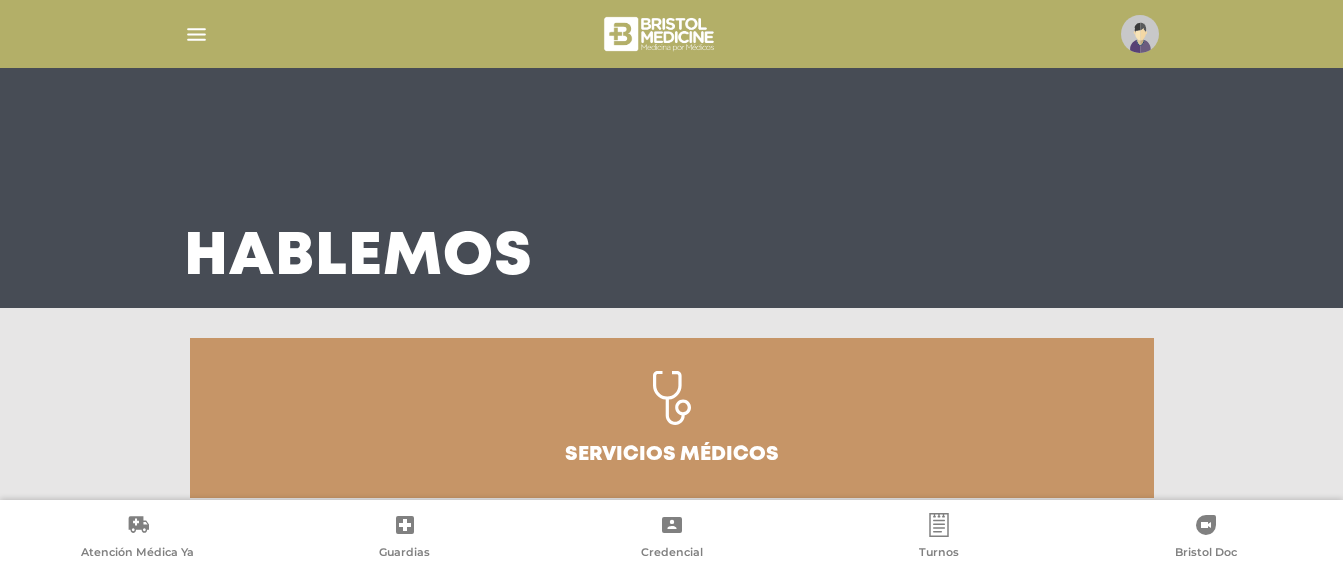 click at bounding box center [938, 525] 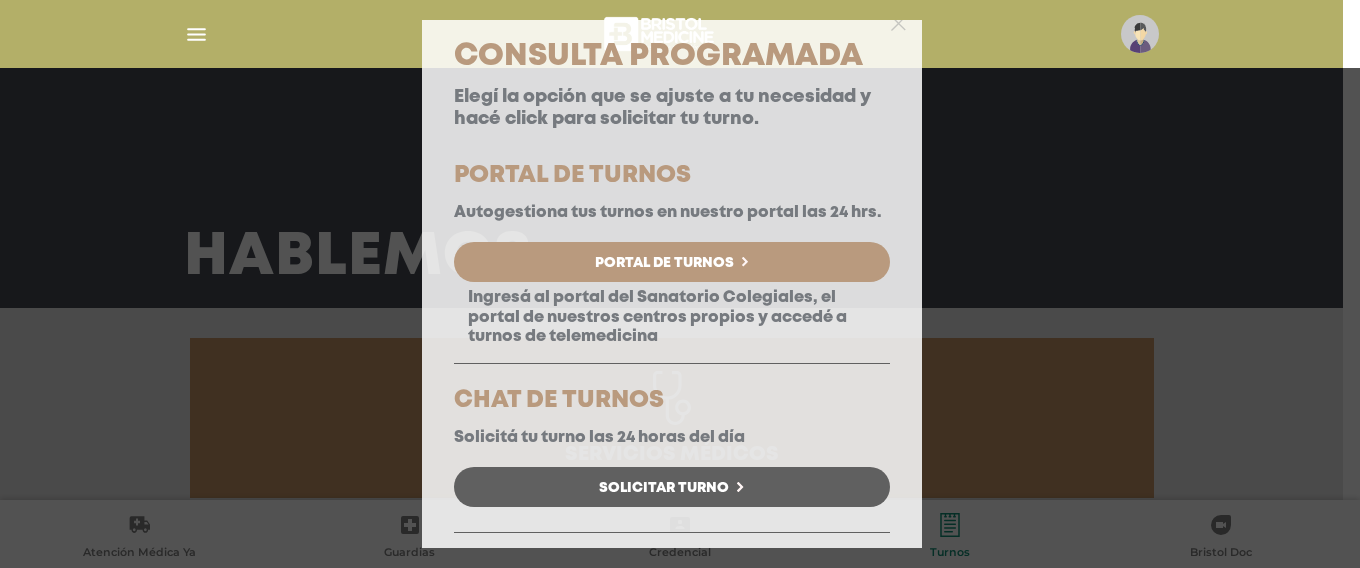 scroll, scrollTop: 0, scrollLeft: 0, axis: both 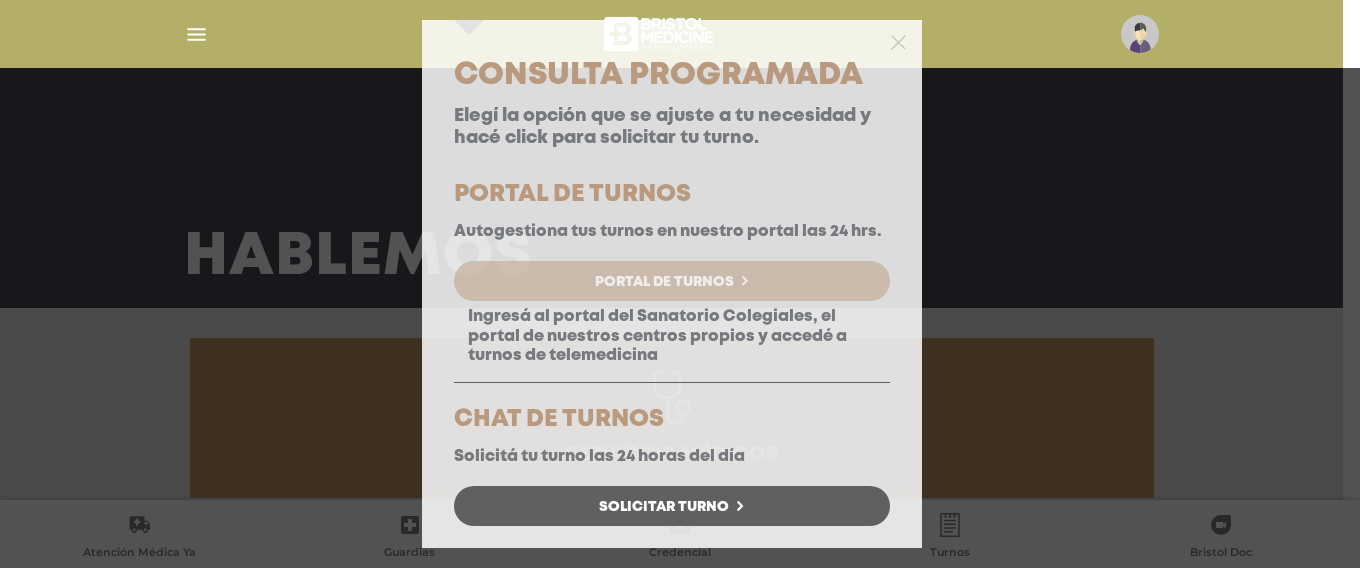click on "Portal de Turnos" at bounding box center (664, 282) 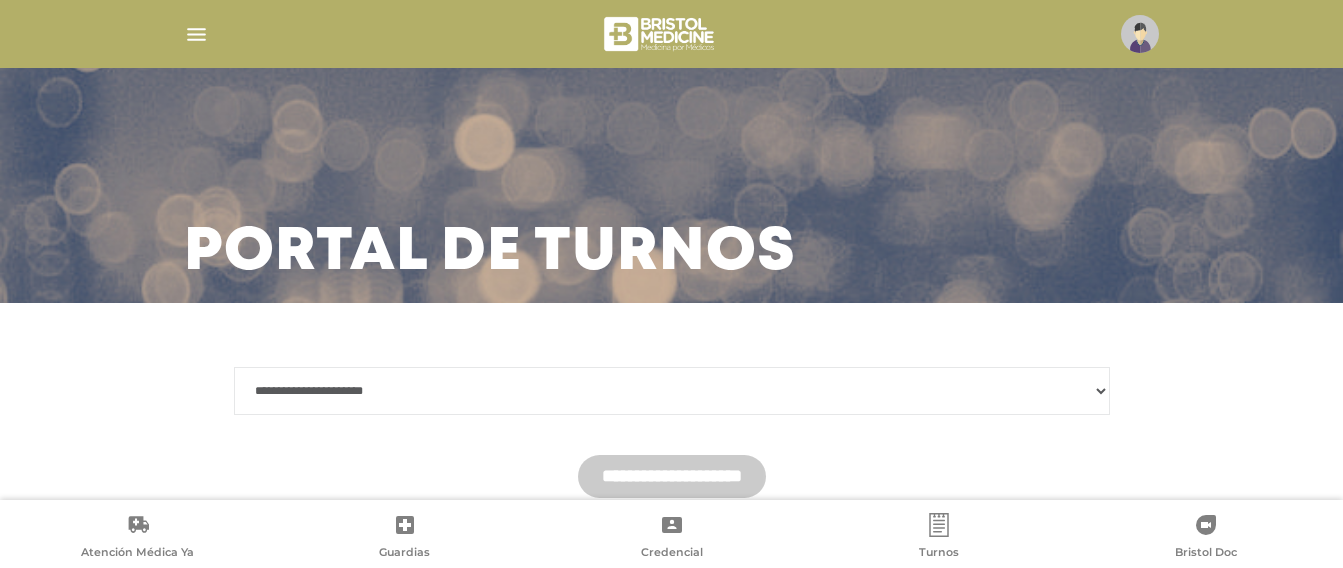 scroll, scrollTop: 91, scrollLeft: 0, axis: vertical 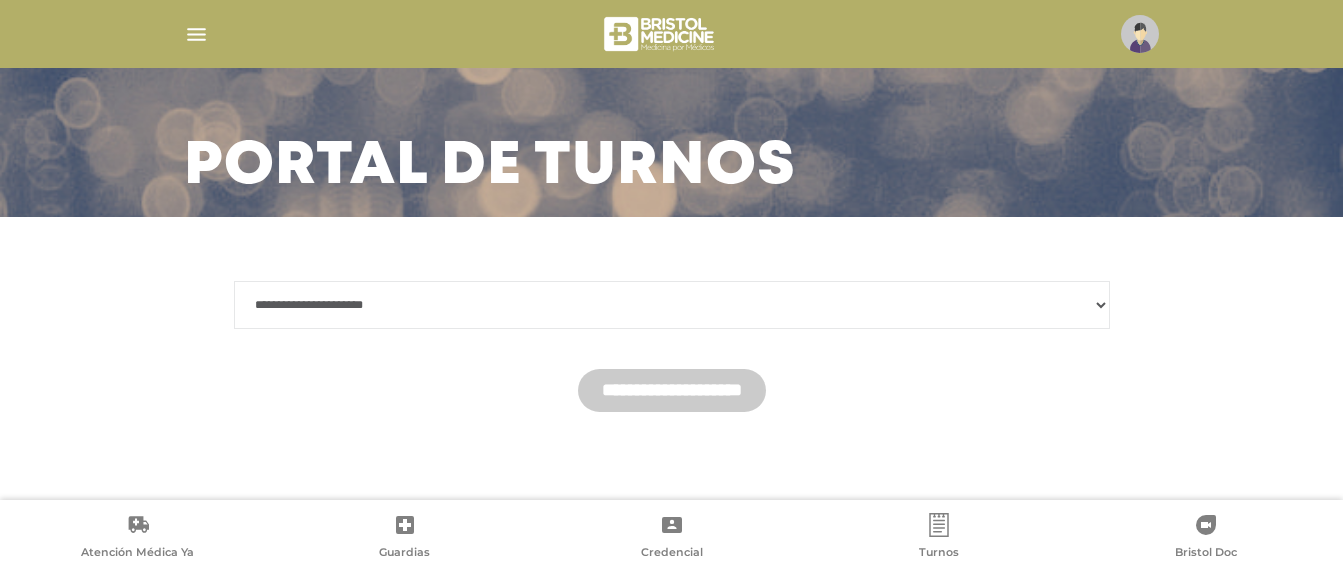 click on "**********" at bounding box center (672, 305) 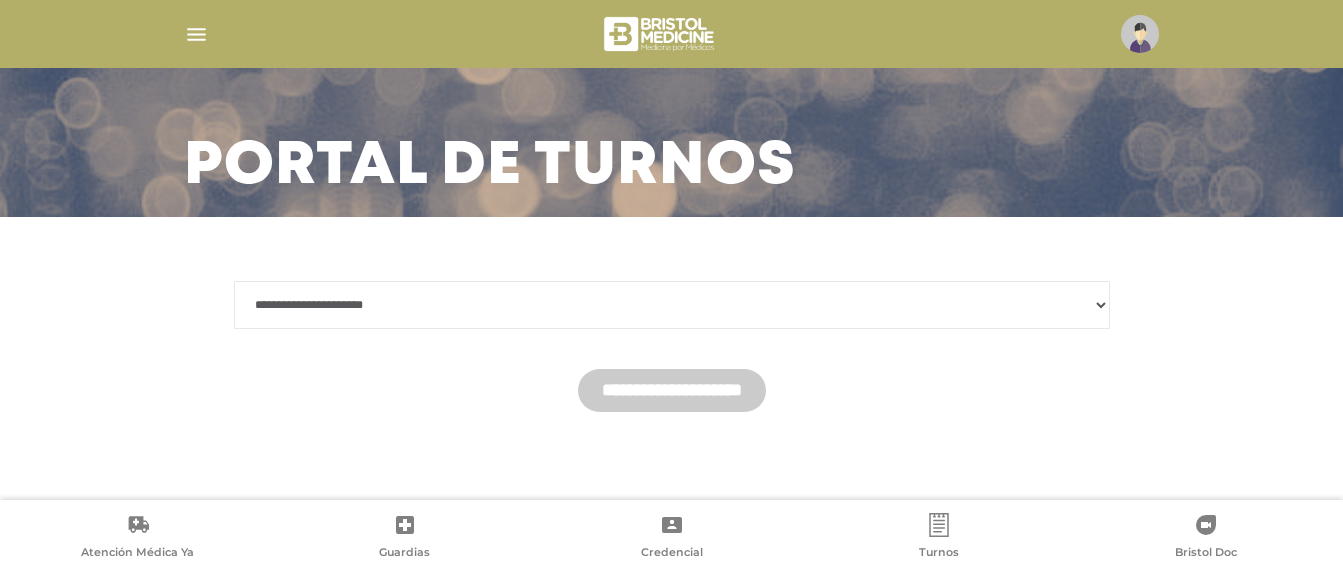 select on "*******" 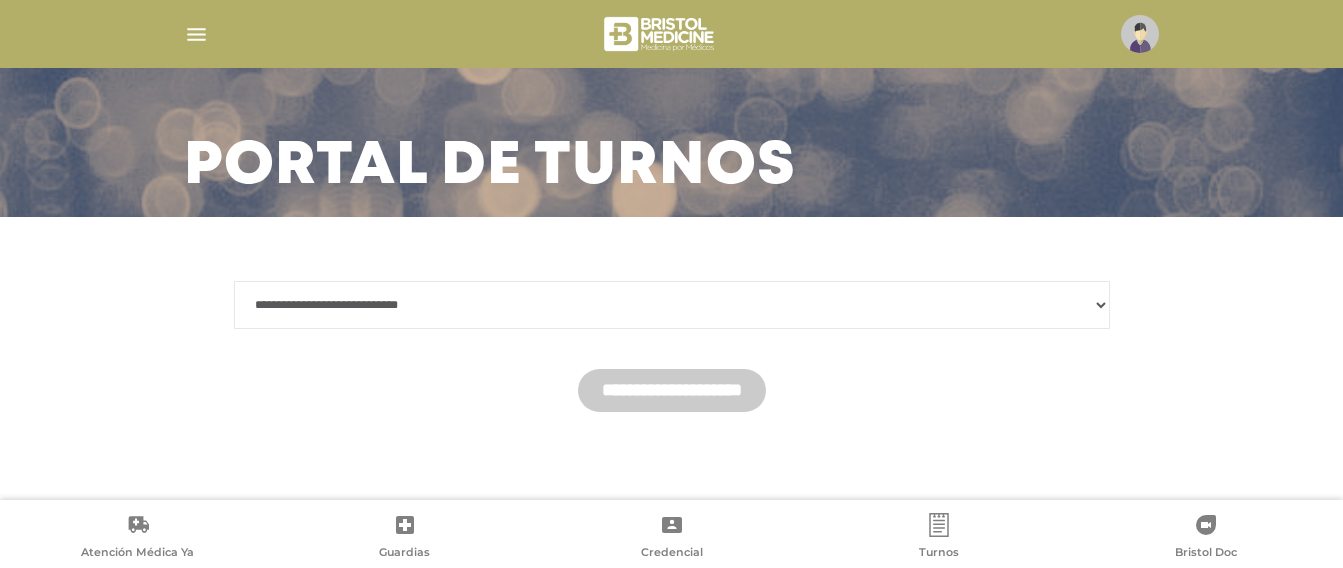 click on "**********" at bounding box center (672, 305) 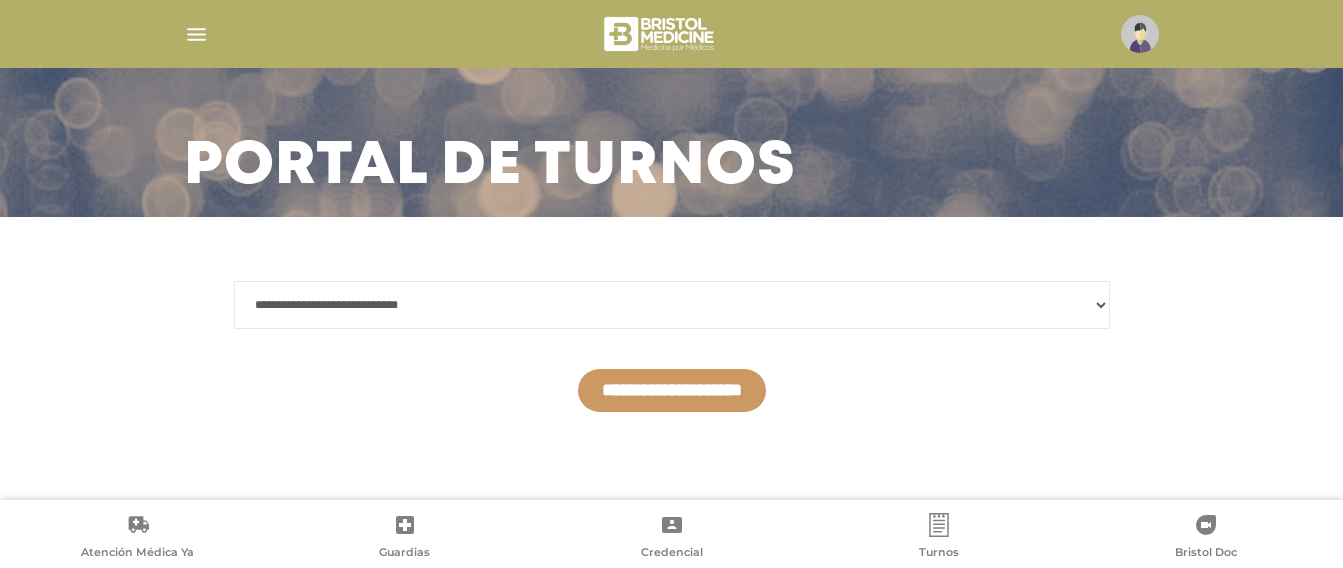 click on "**********" at bounding box center (672, 390) 